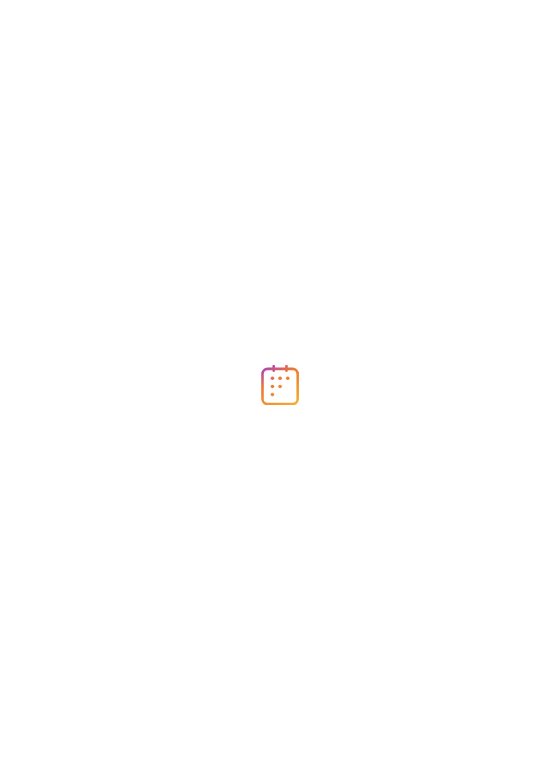 scroll, scrollTop: 0, scrollLeft: 0, axis: both 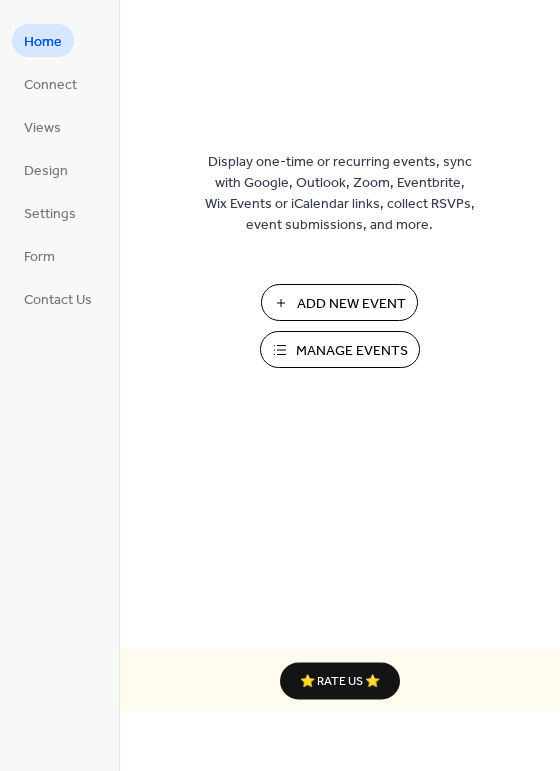 click on "Add New Event" at bounding box center [351, 304] 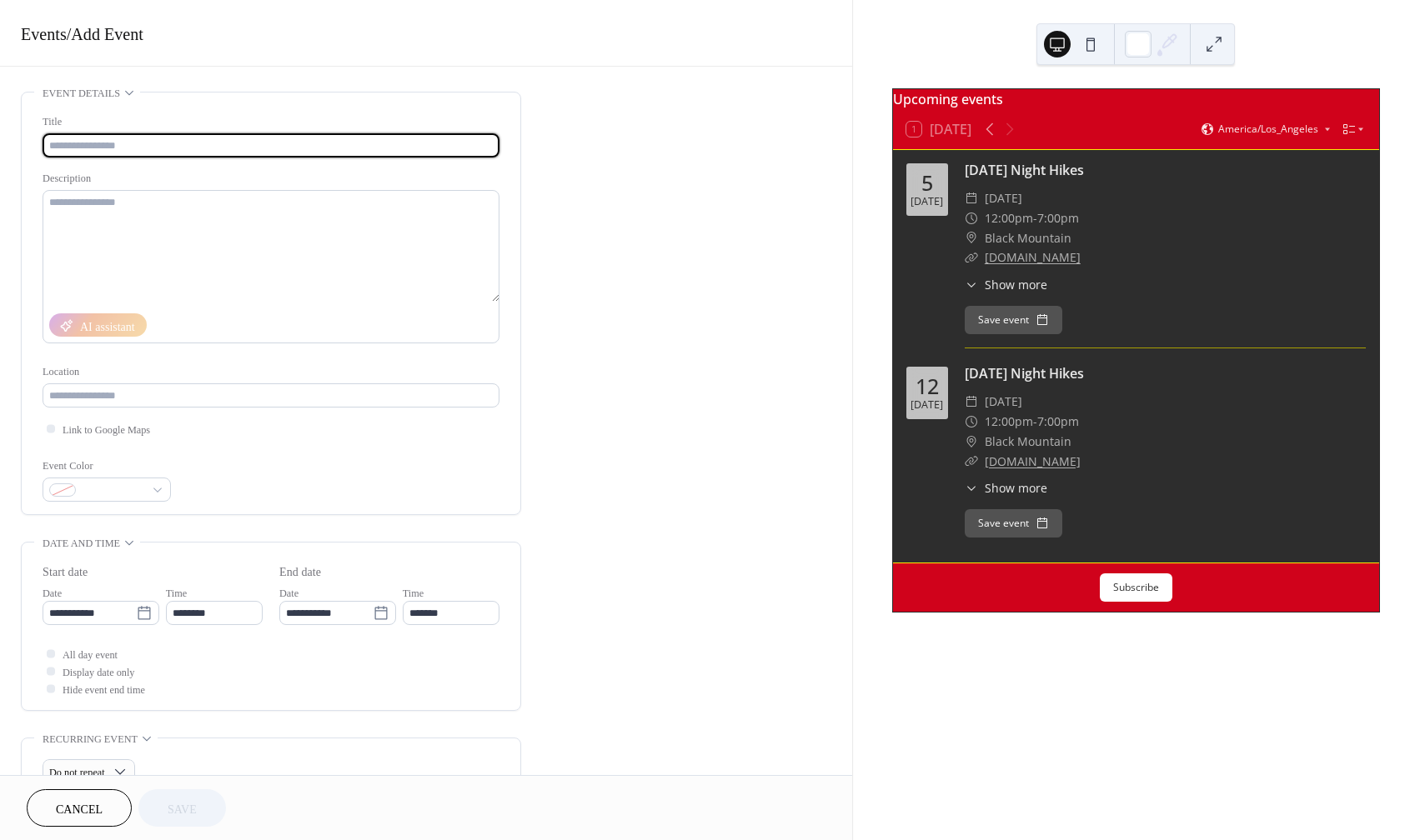 scroll, scrollTop: 0, scrollLeft: 0, axis: both 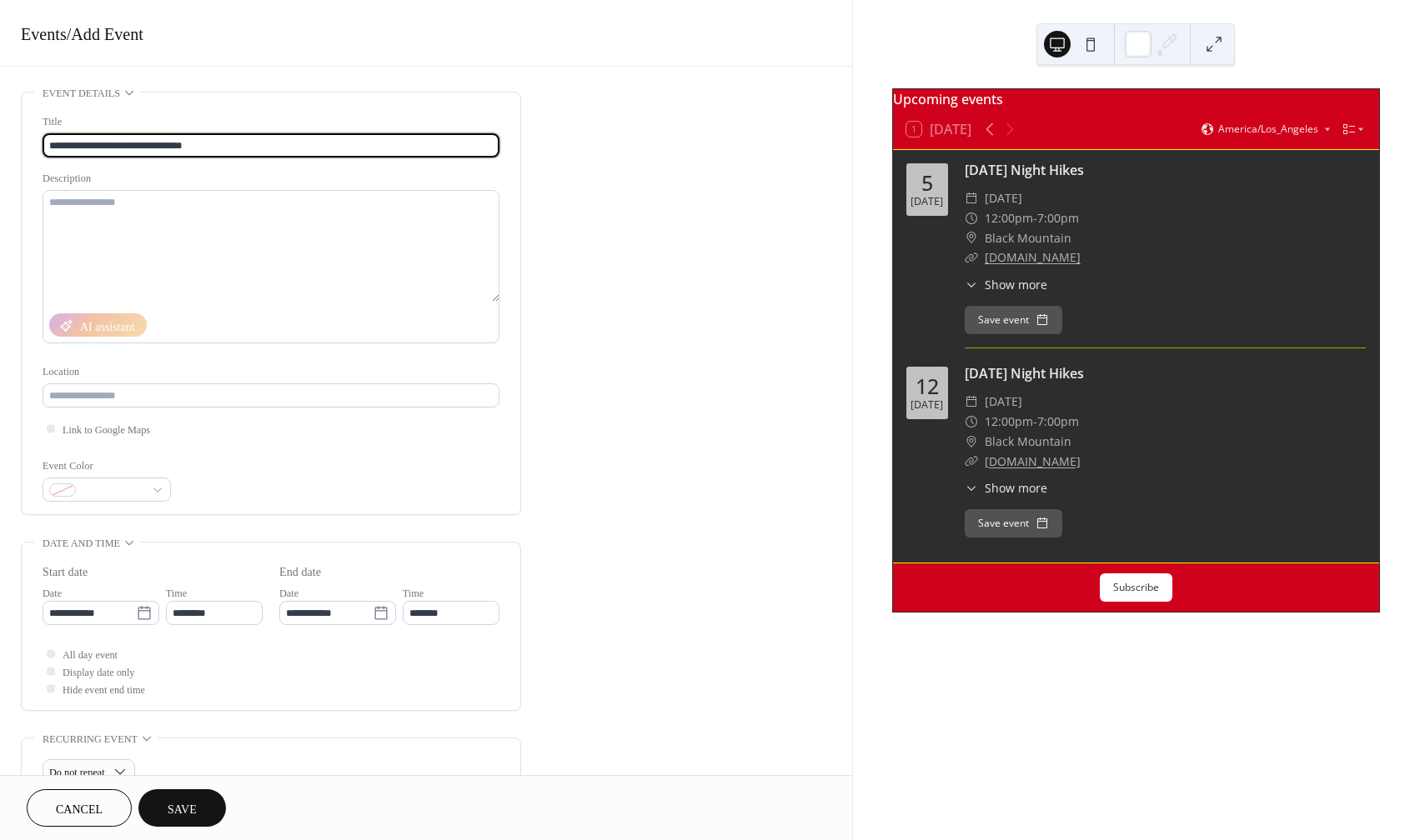 click on "**********" at bounding box center (271, 145) 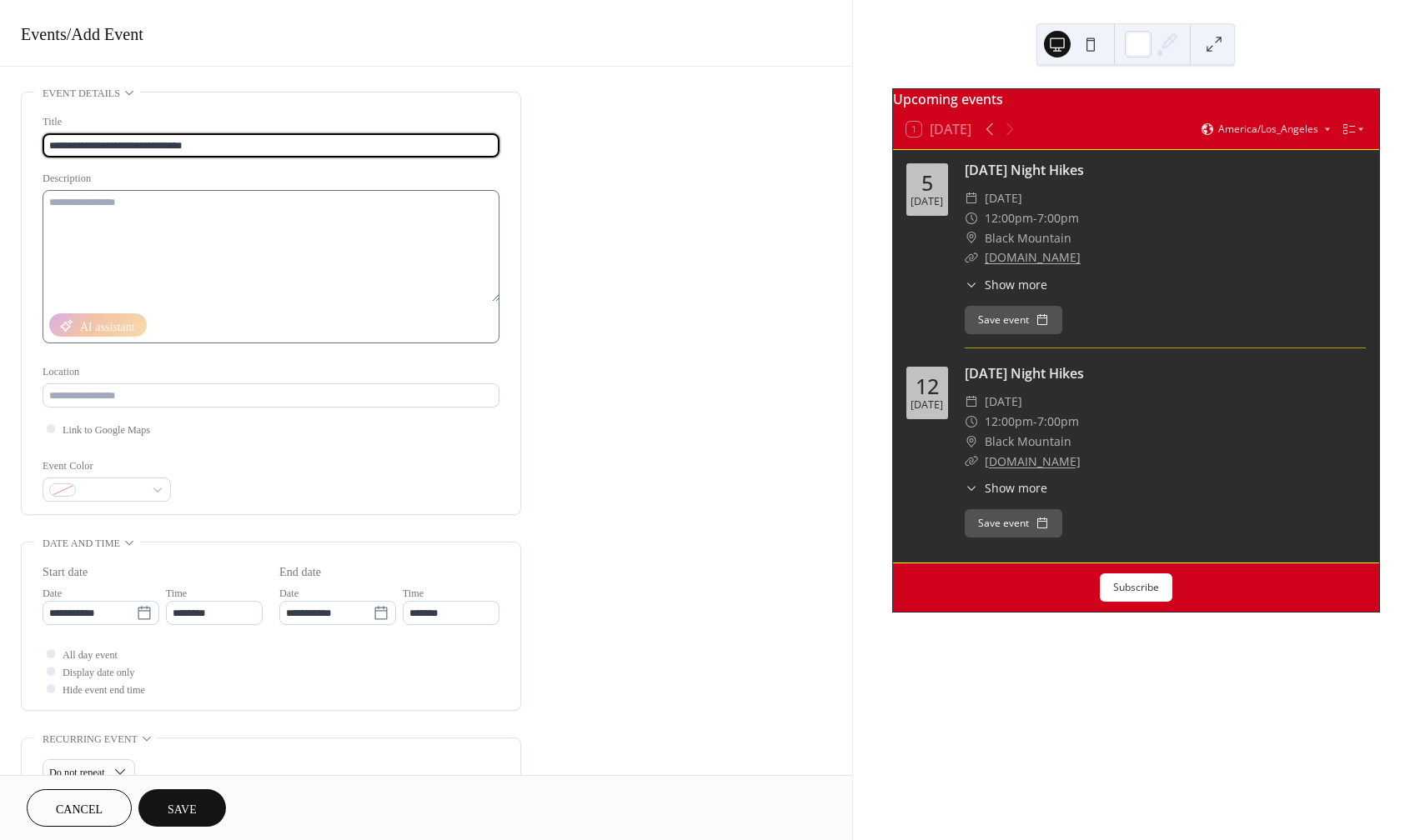 type on "**********" 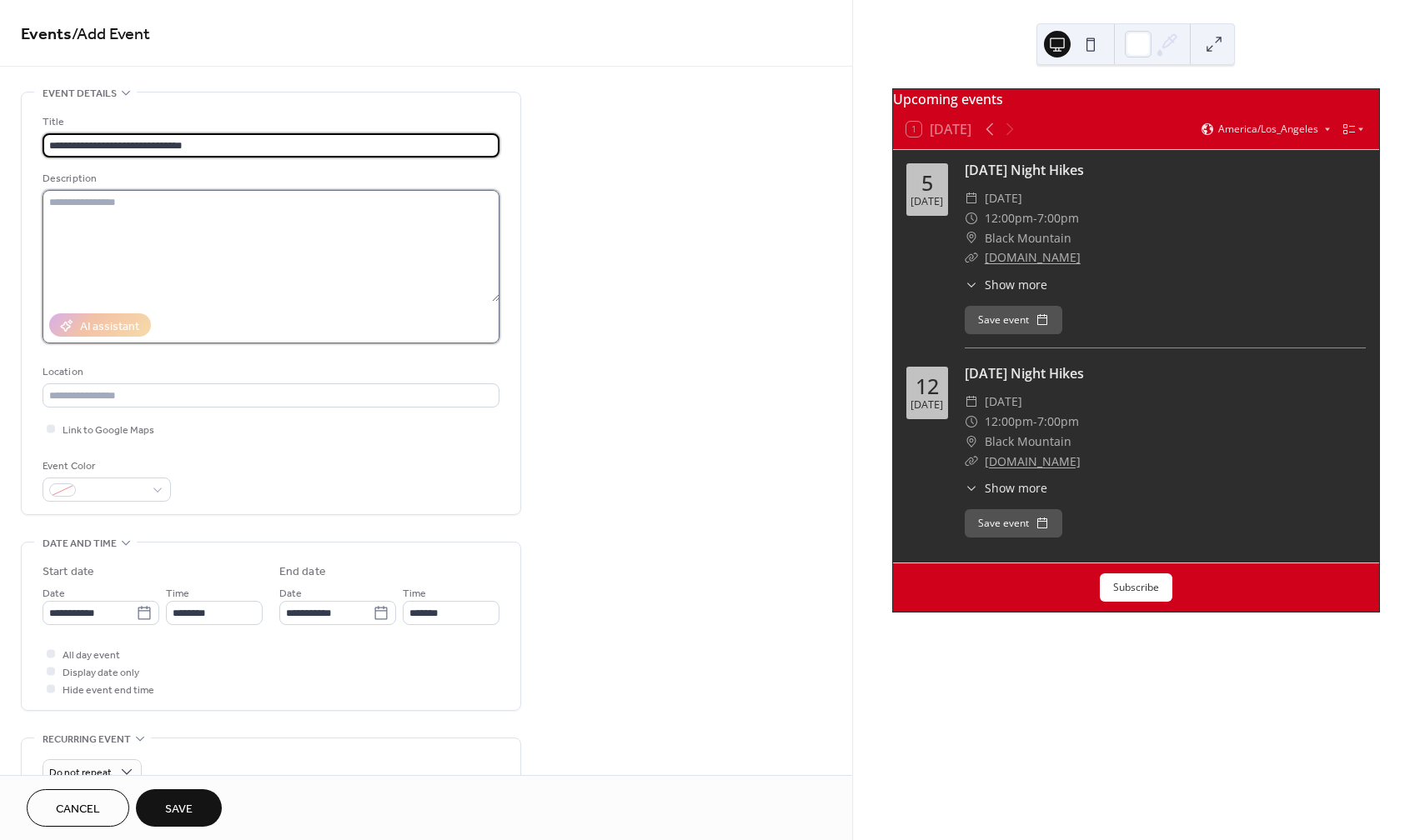 click at bounding box center [271, 246] 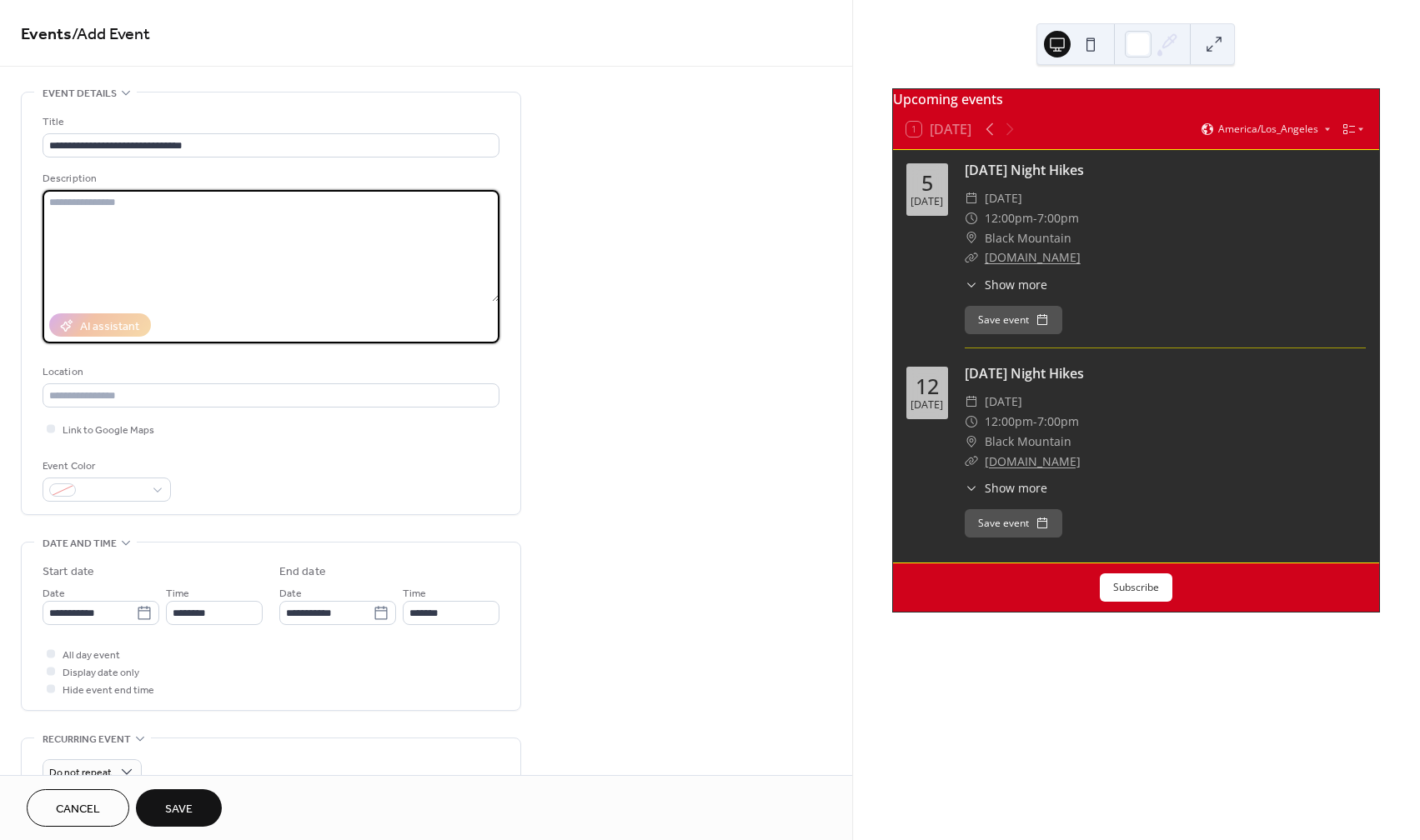 click at bounding box center [271, 246] 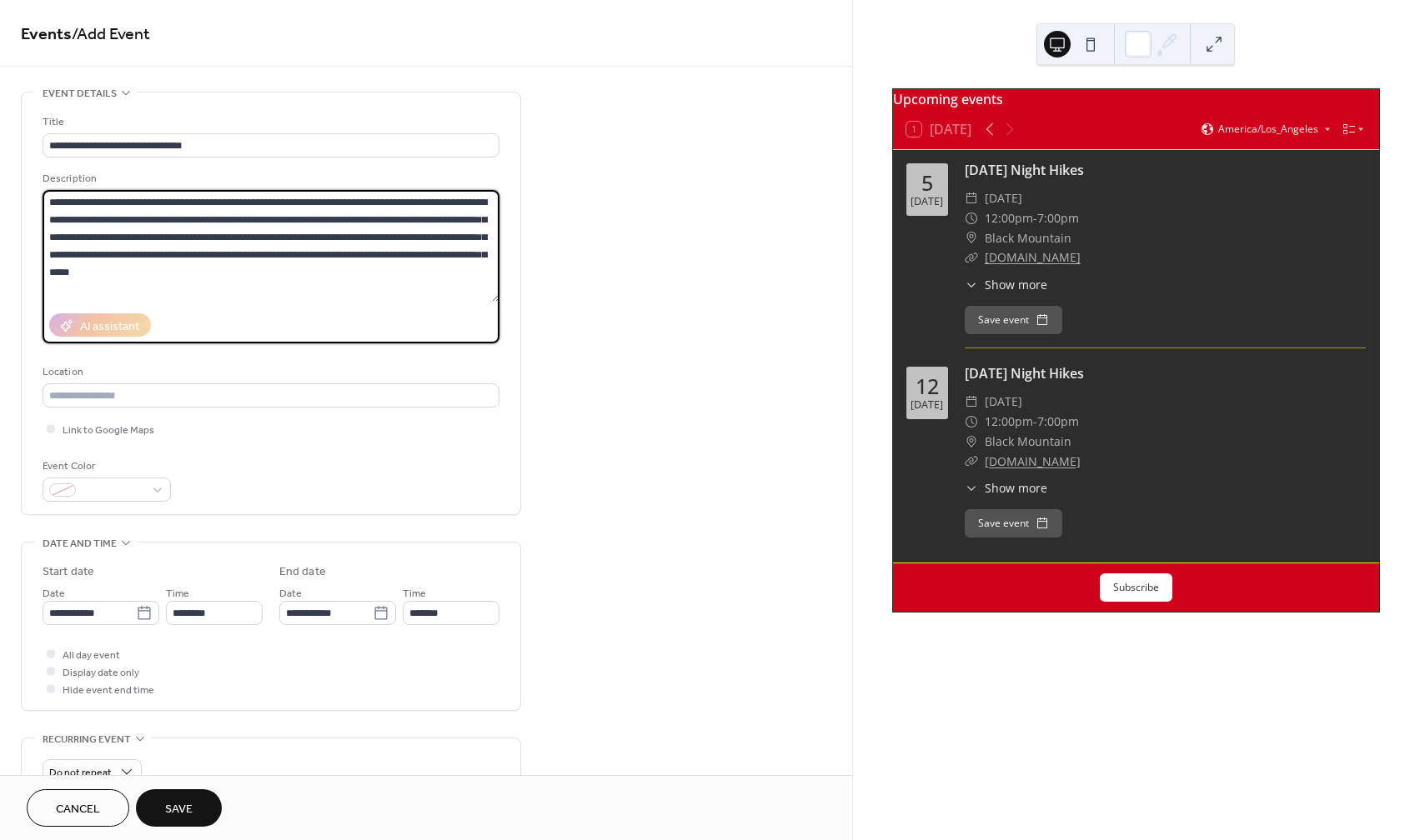 scroll, scrollTop: 68, scrollLeft: 0, axis: vertical 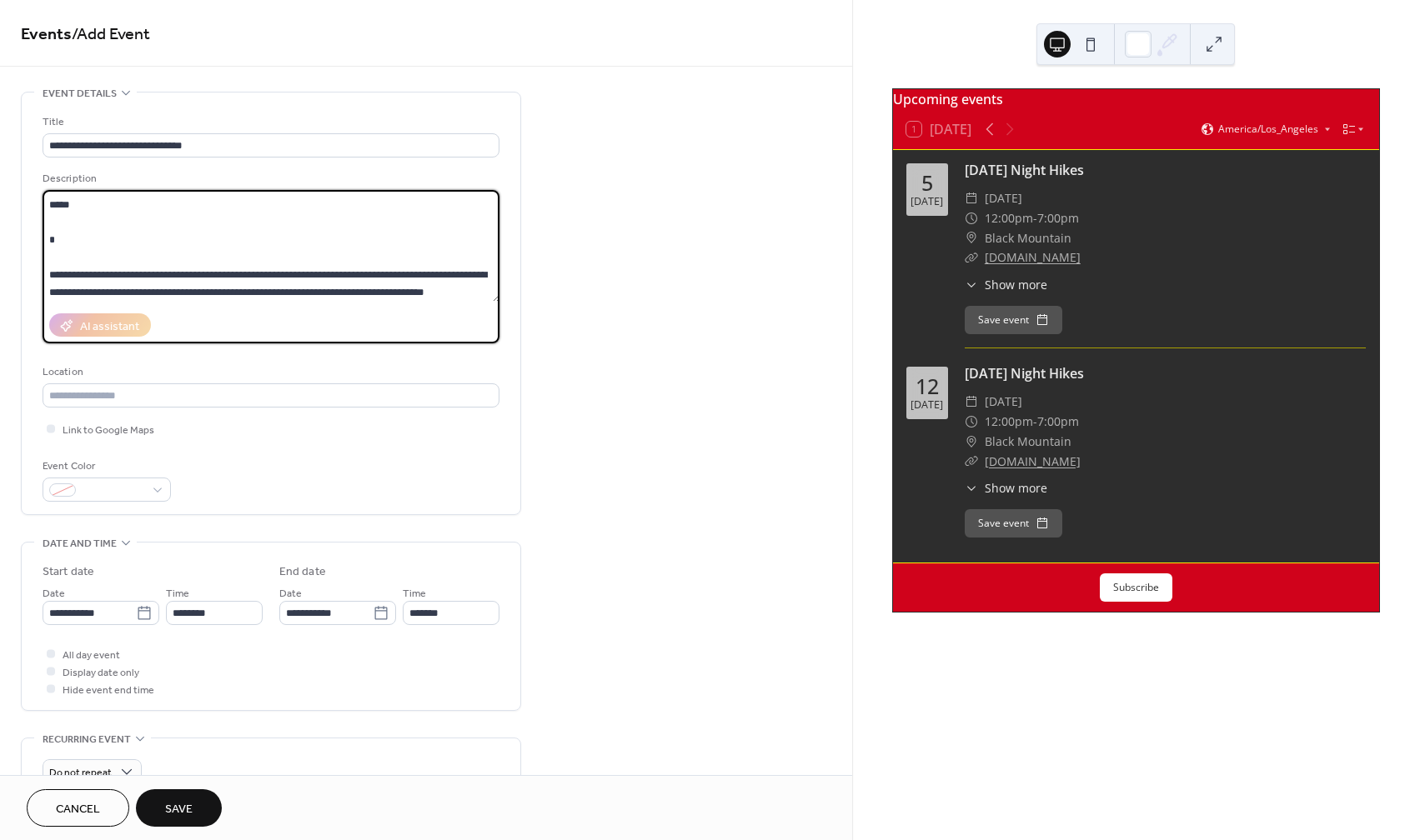 click on "**********" at bounding box center [271, 246] 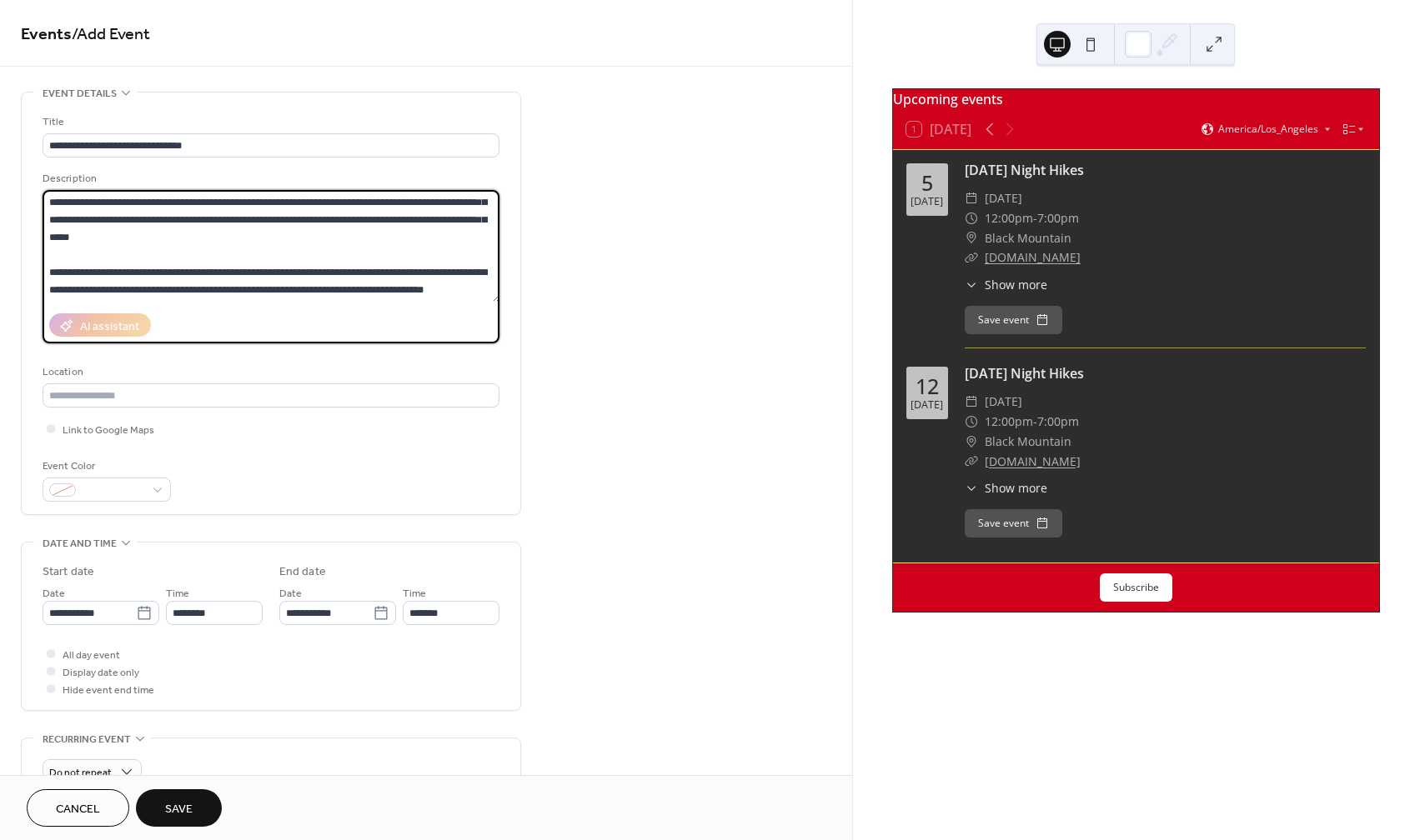 scroll, scrollTop: 0, scrollLeft: 0, axis: both 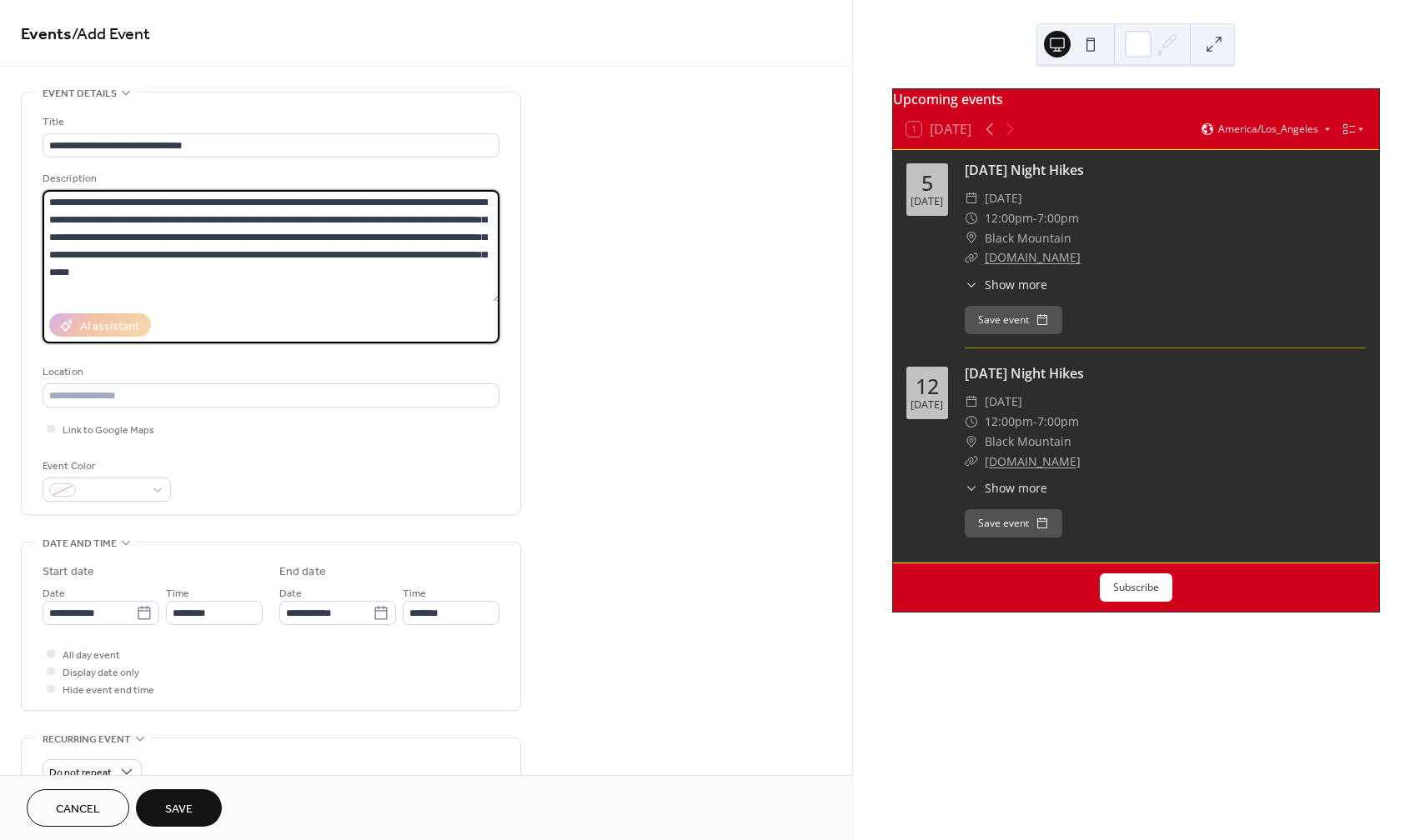 type on "**********" 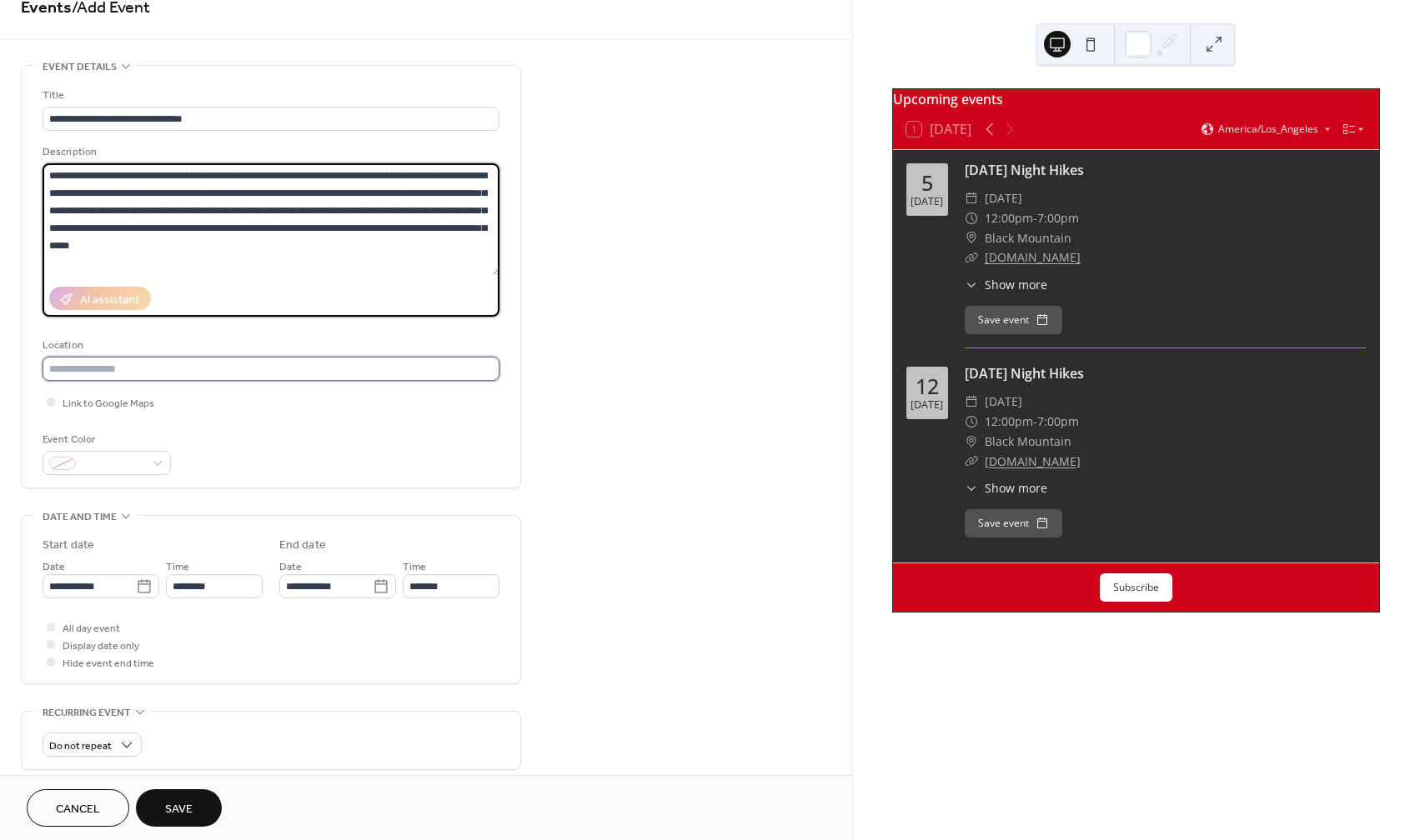 click at bounding box center (271, 368) 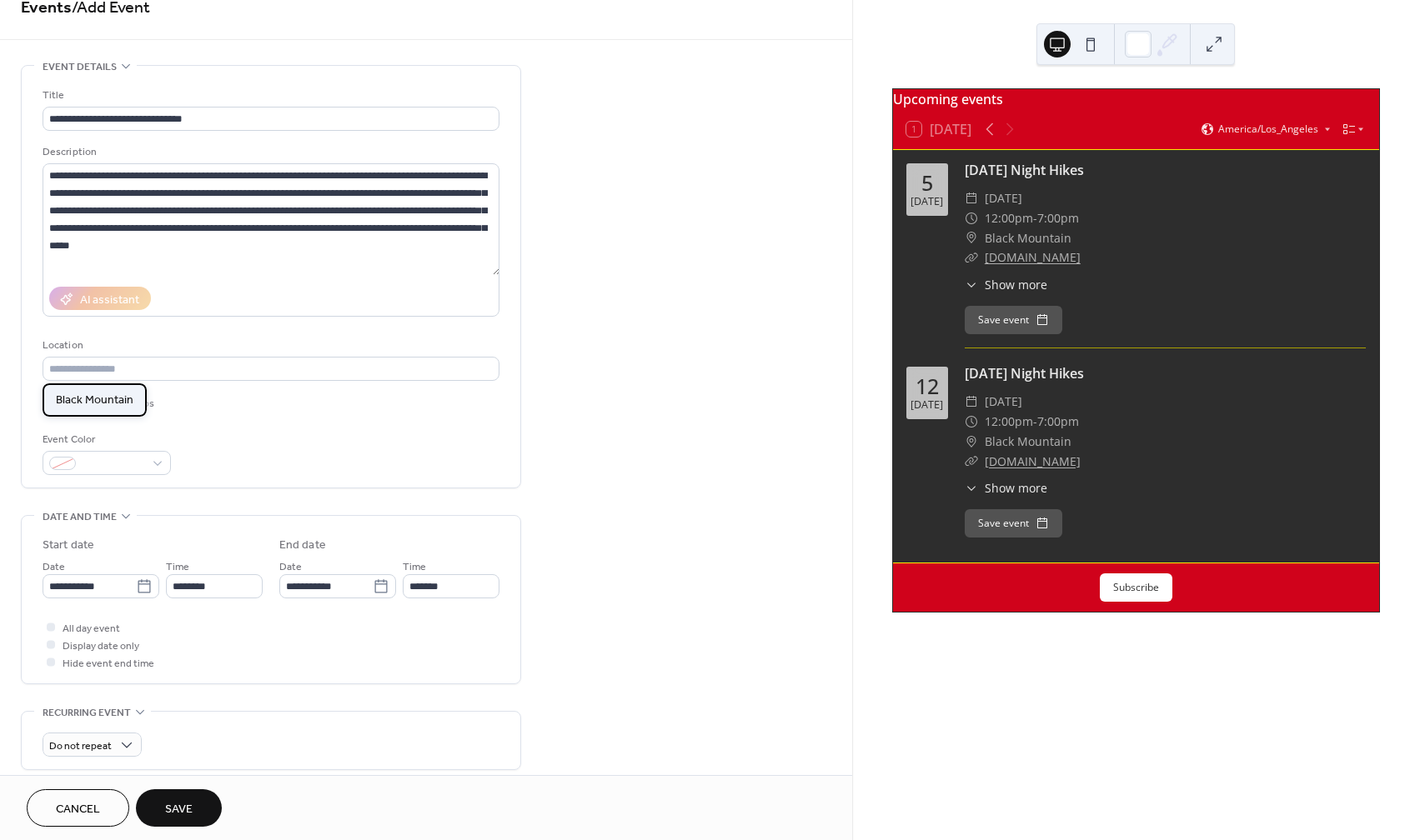 click on "Black Mountain" at bounding box center (94, 400) 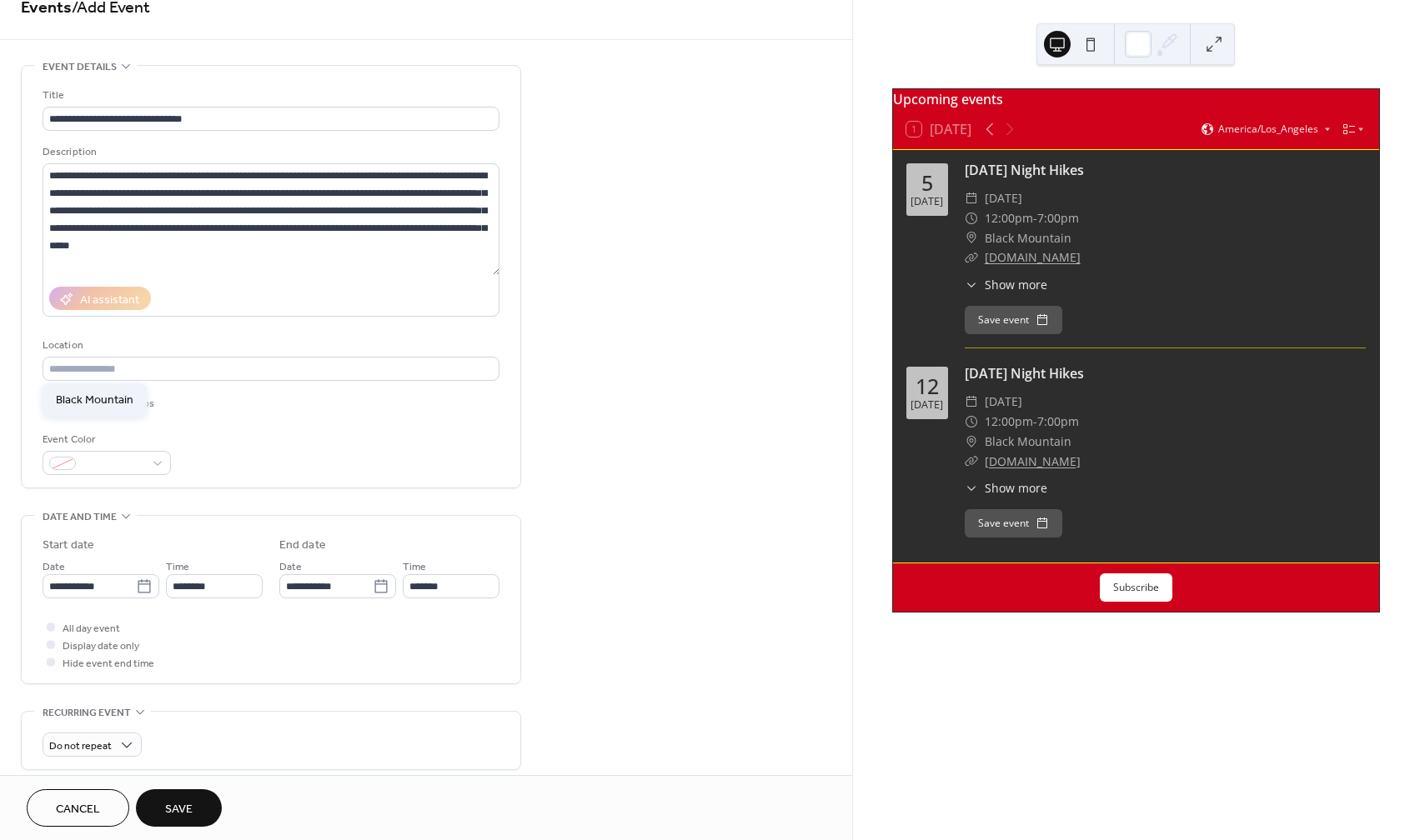 type on "**********" 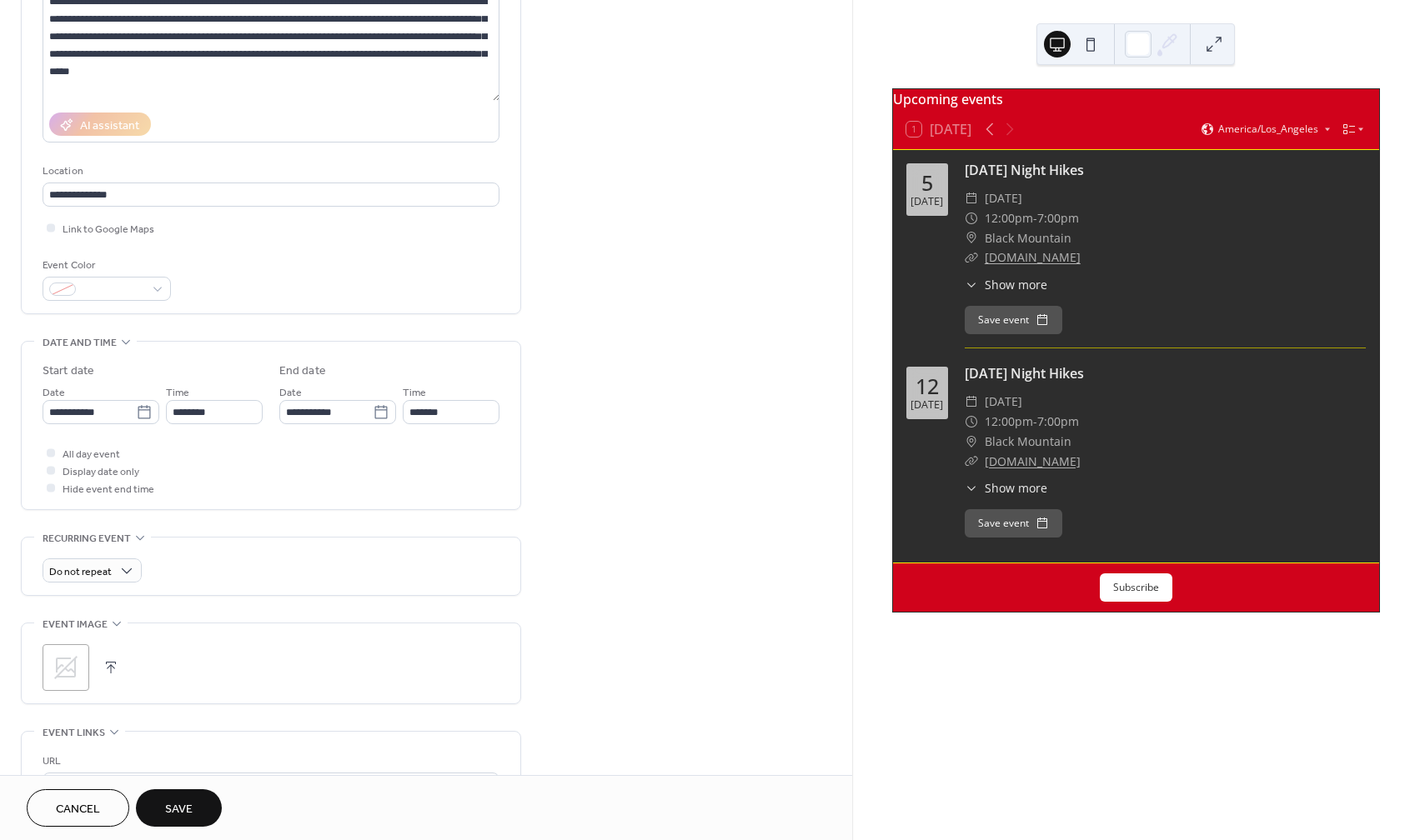scroll, scrollTop: 212, scrollLeft: 0, axis: vertical 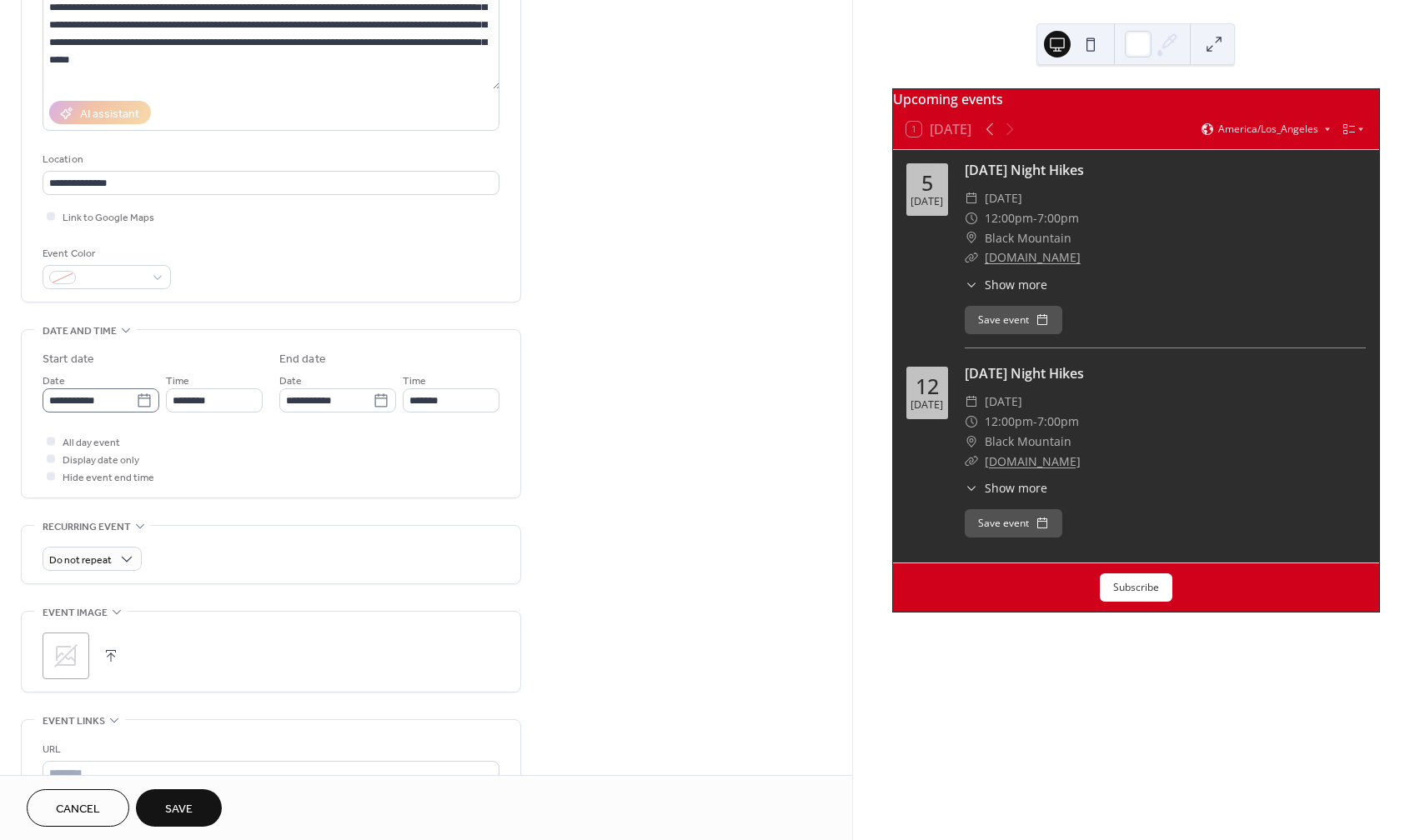 click 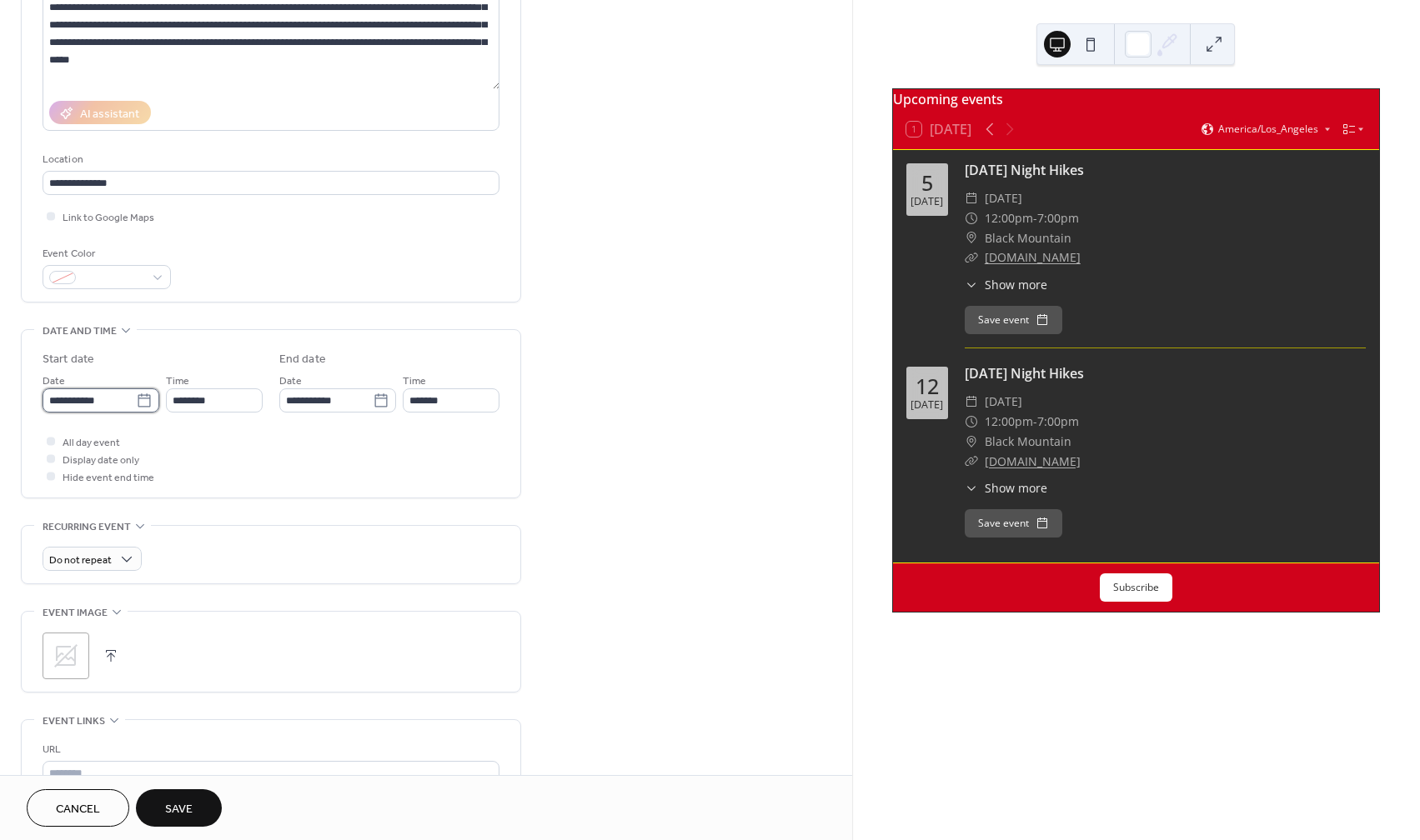 click on "**********" at bounding box center [89, 400] 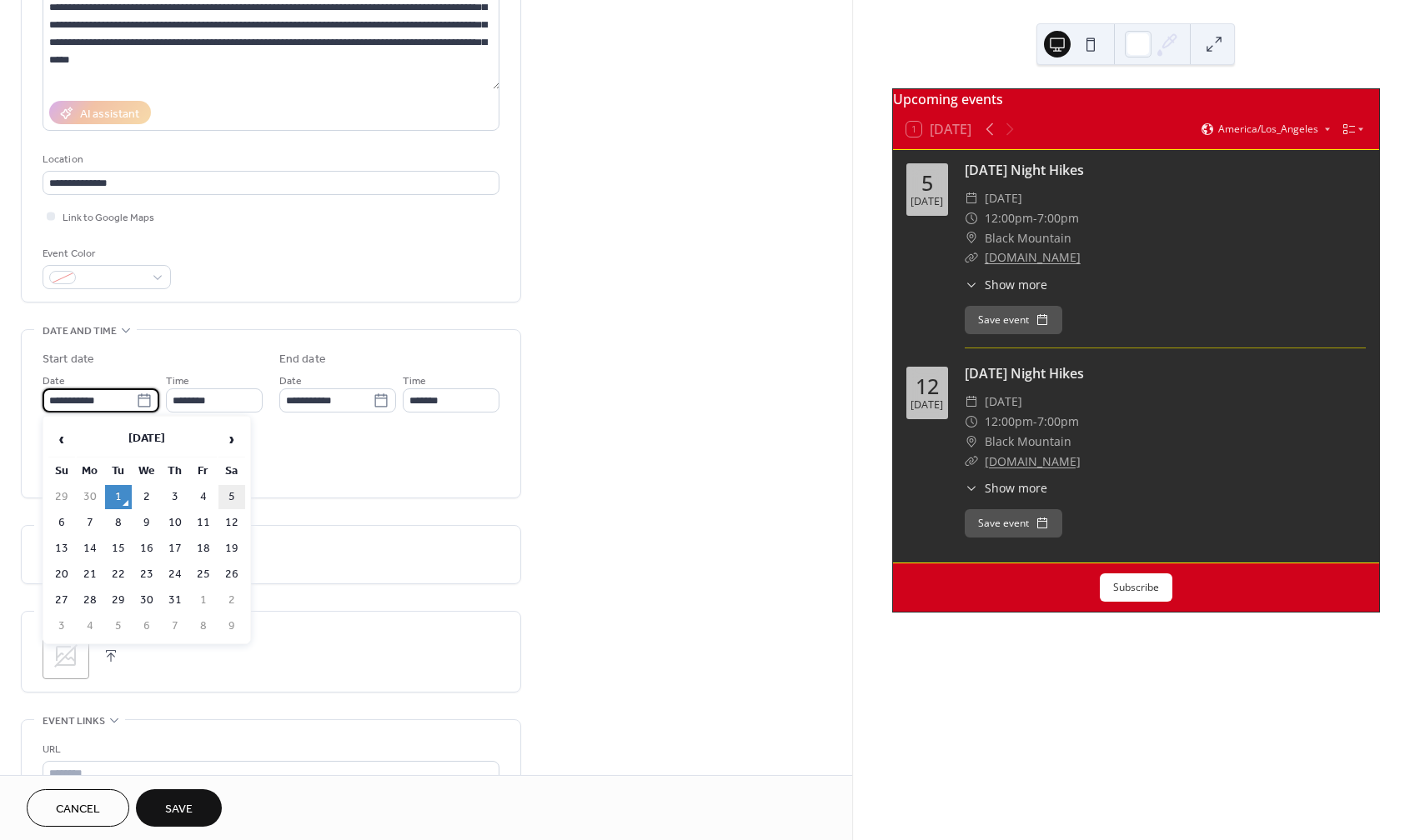 click on "5" at bounding box center [232, 497] 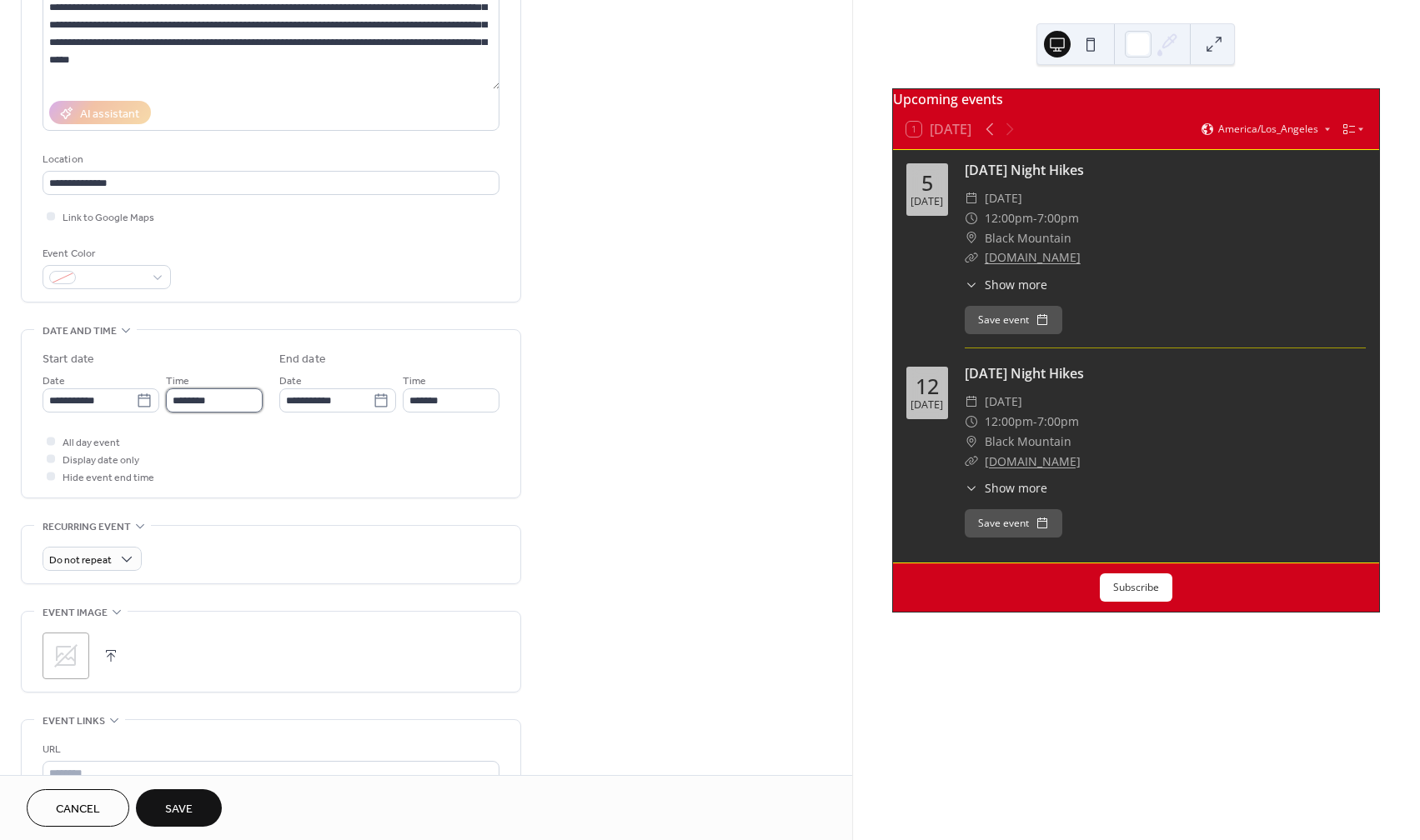 click on "********" at bounding box center (214, 400) 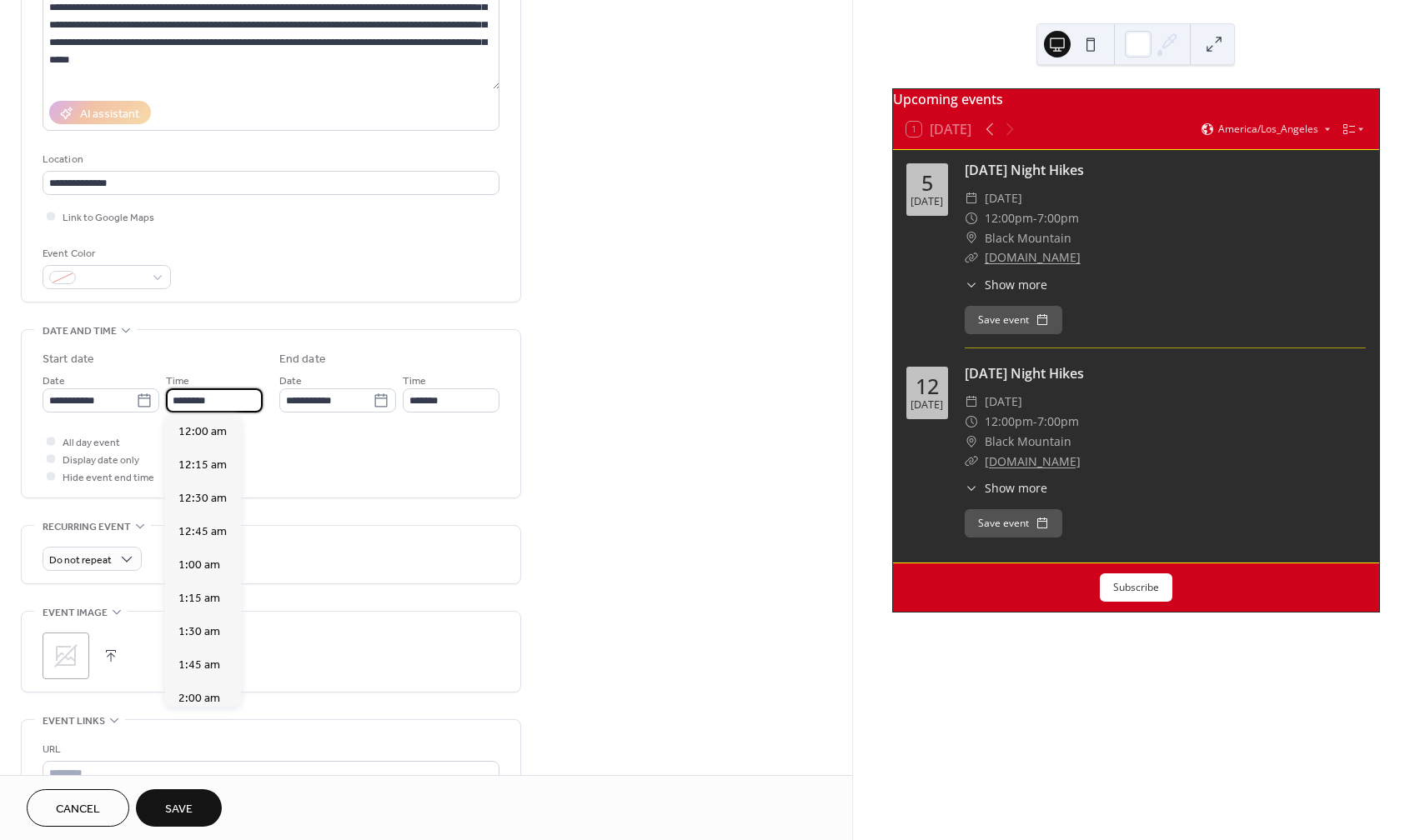 scroll, scrollTop: 1613, scrollLeft: 0, axis: vertical 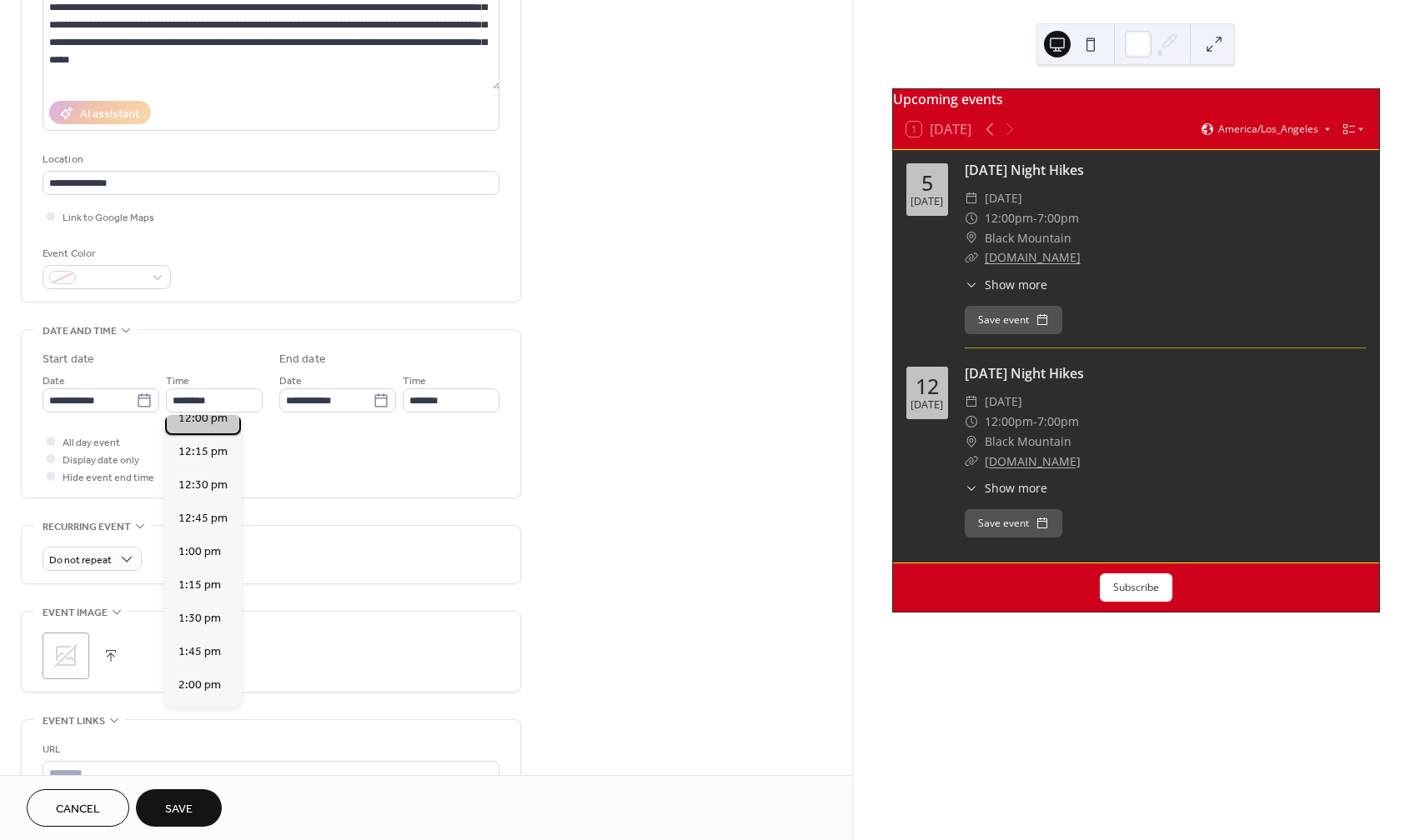 click on "12:00 pm" at bounding box center [203, 418] 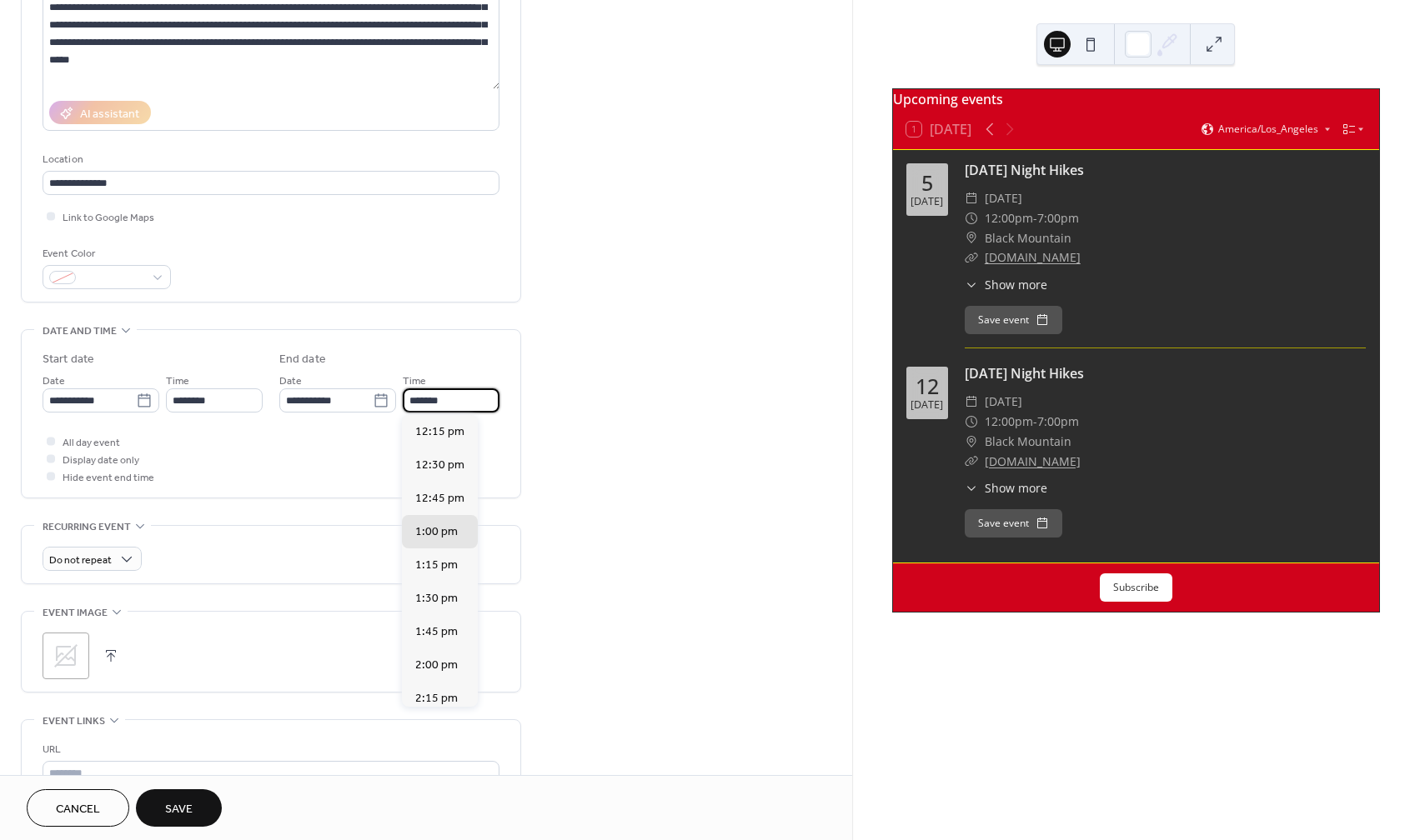 click on "*******" at bounding box center (451, 400) 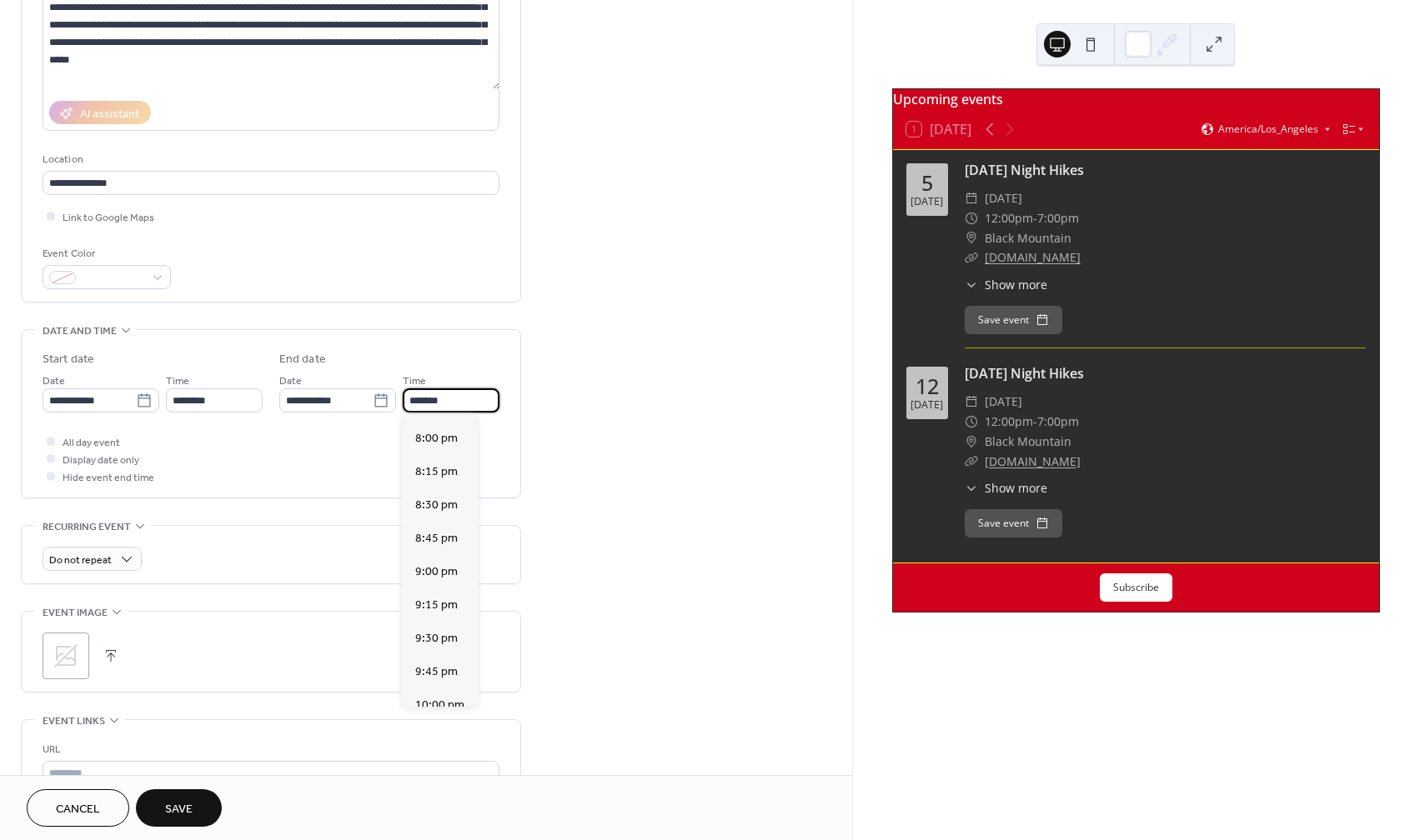 scroll, scrollTop: 999, scrollLeft: 0, axis: vertical 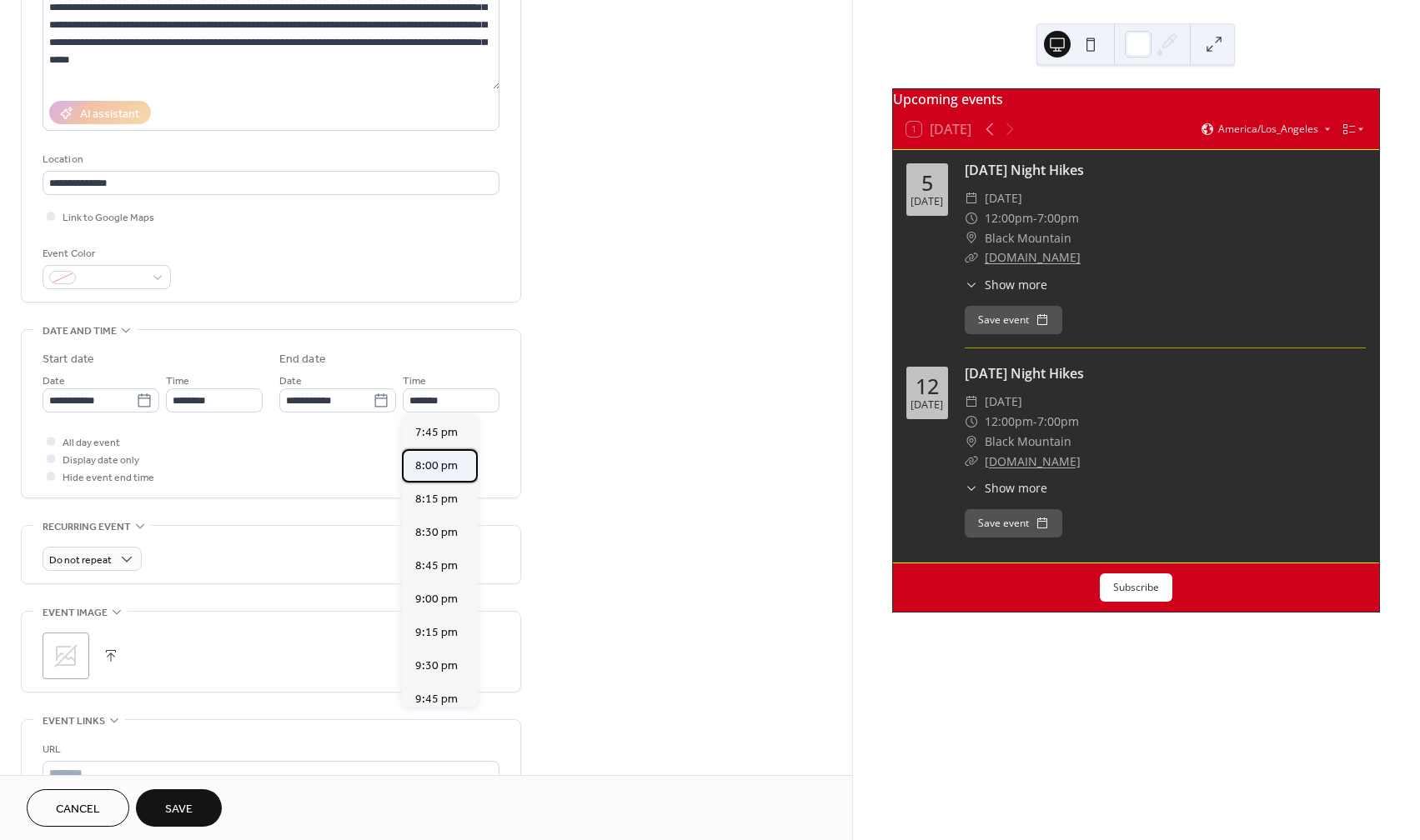 click on "8:00 pm" at bounding box center [436, 465] 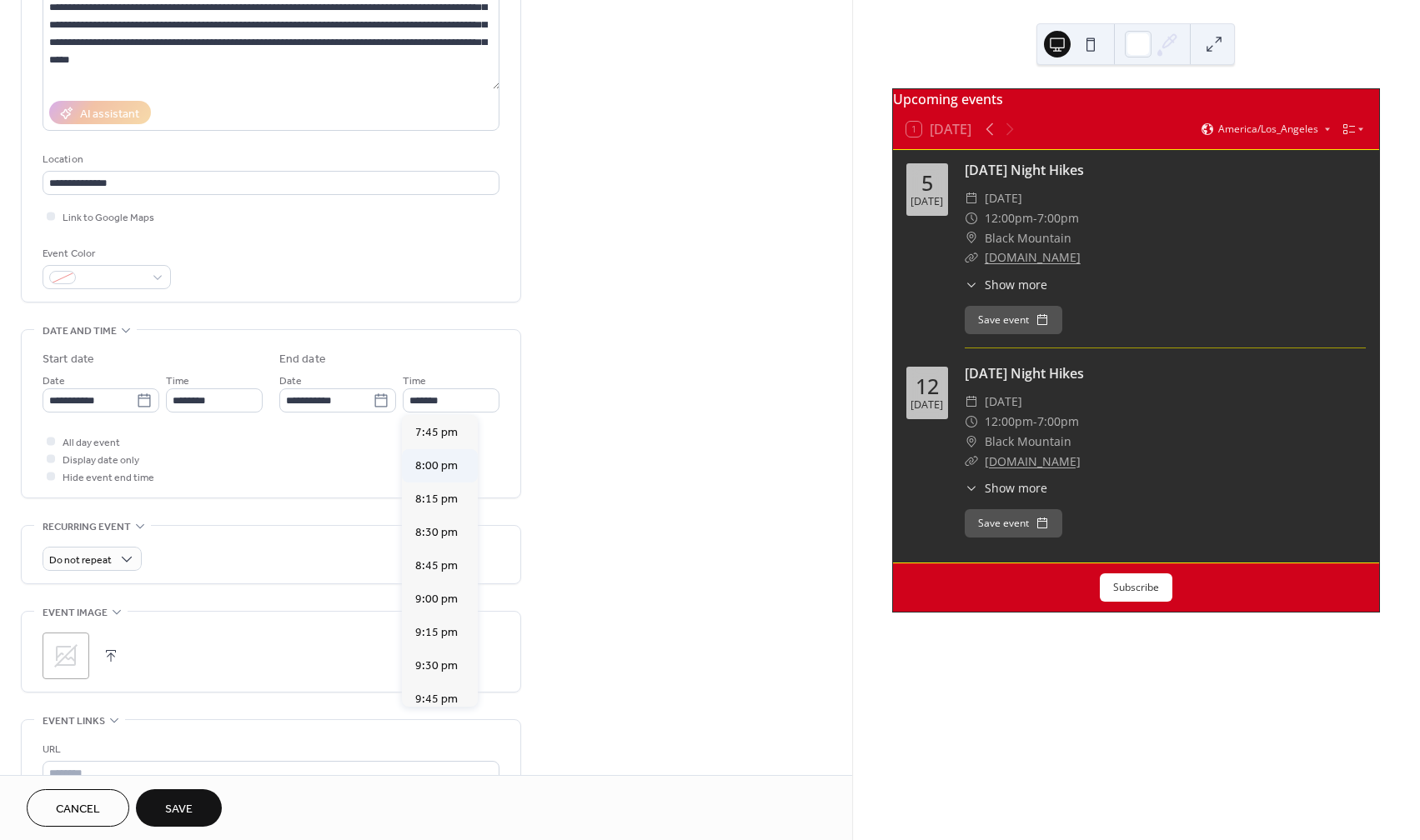 type on "*******" 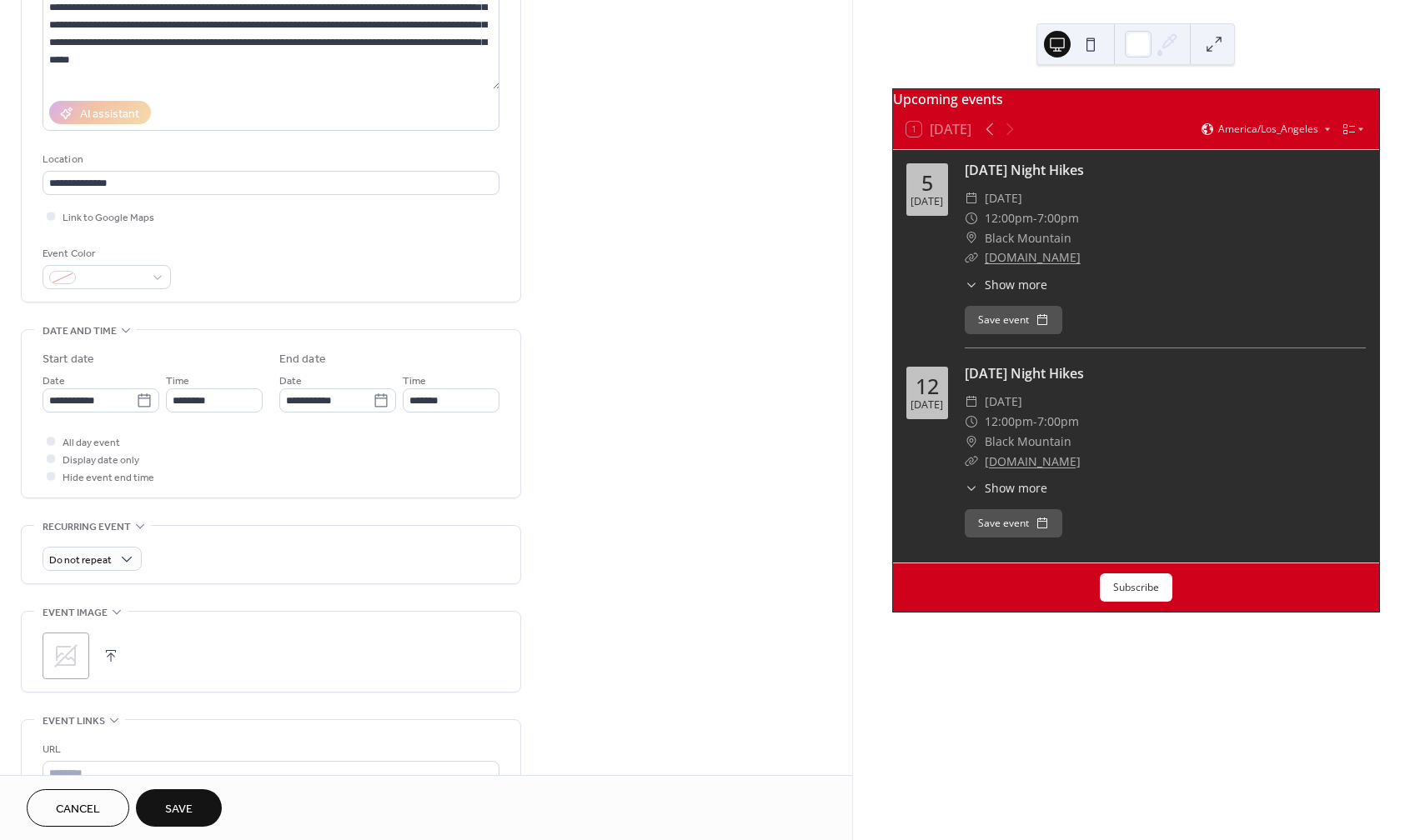 click on "**********" at bounding box center (271, 413) 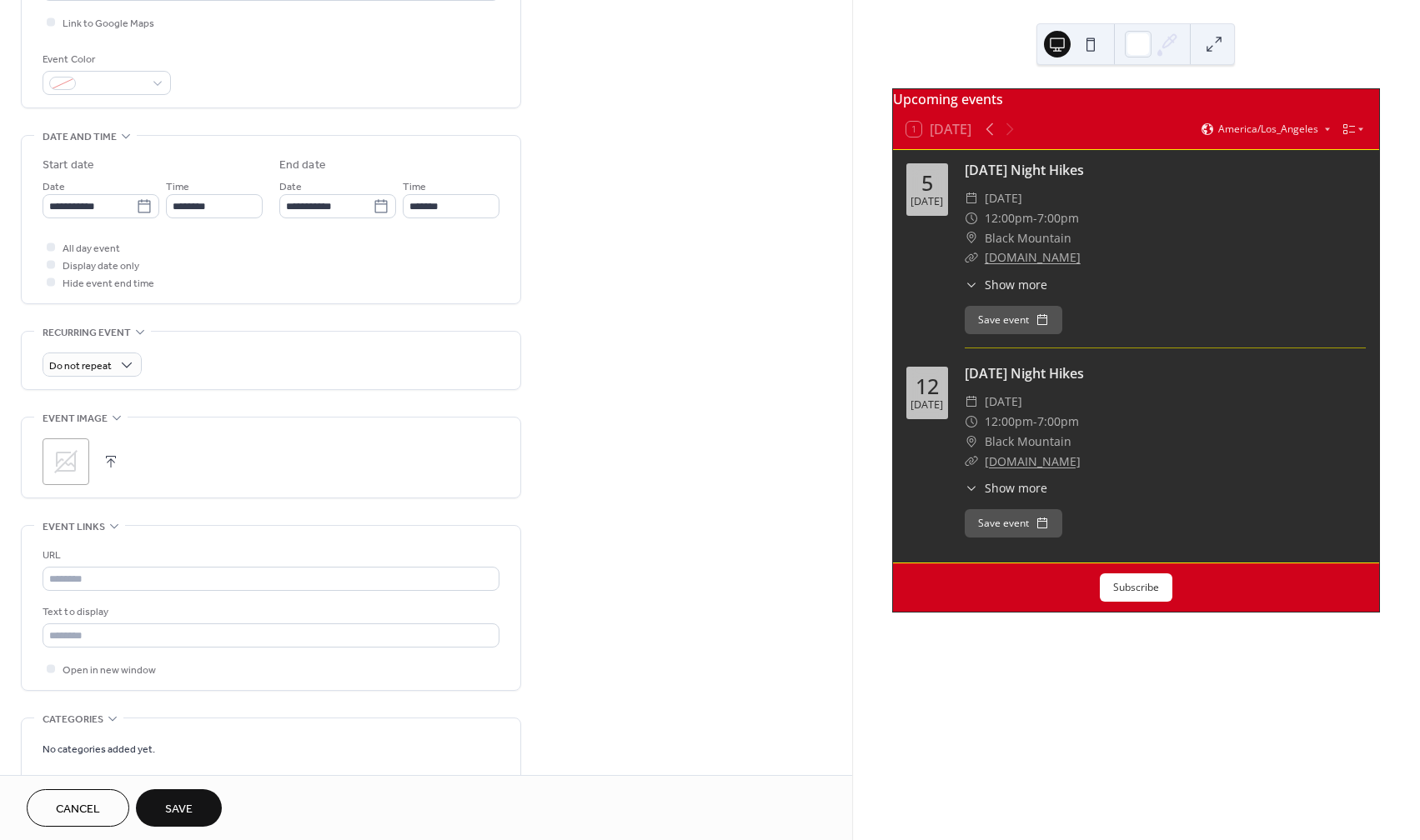 scroll, scrollTop: 433, scrollLeft: 0, axis: vertical 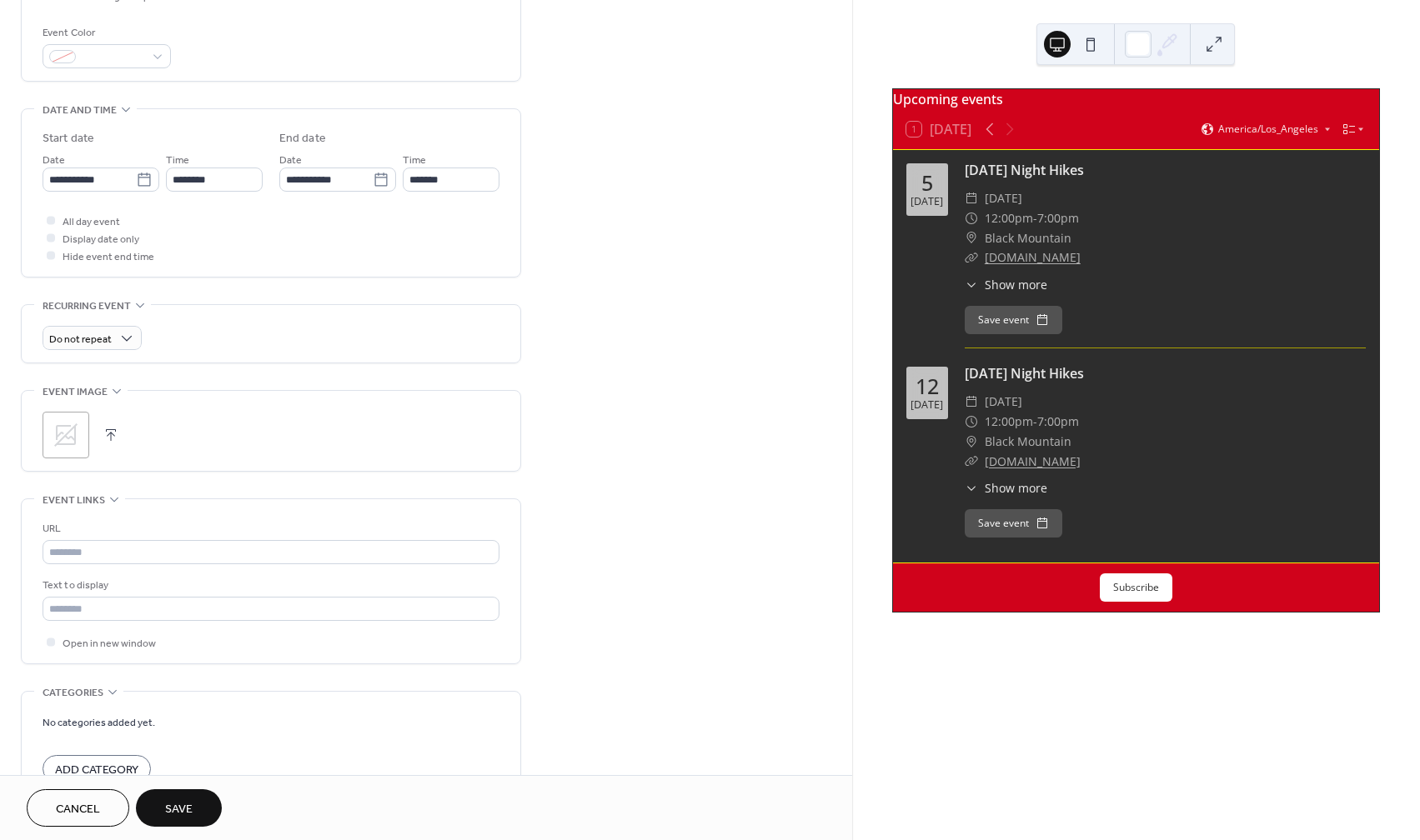 click at bounding box center [111, 435] 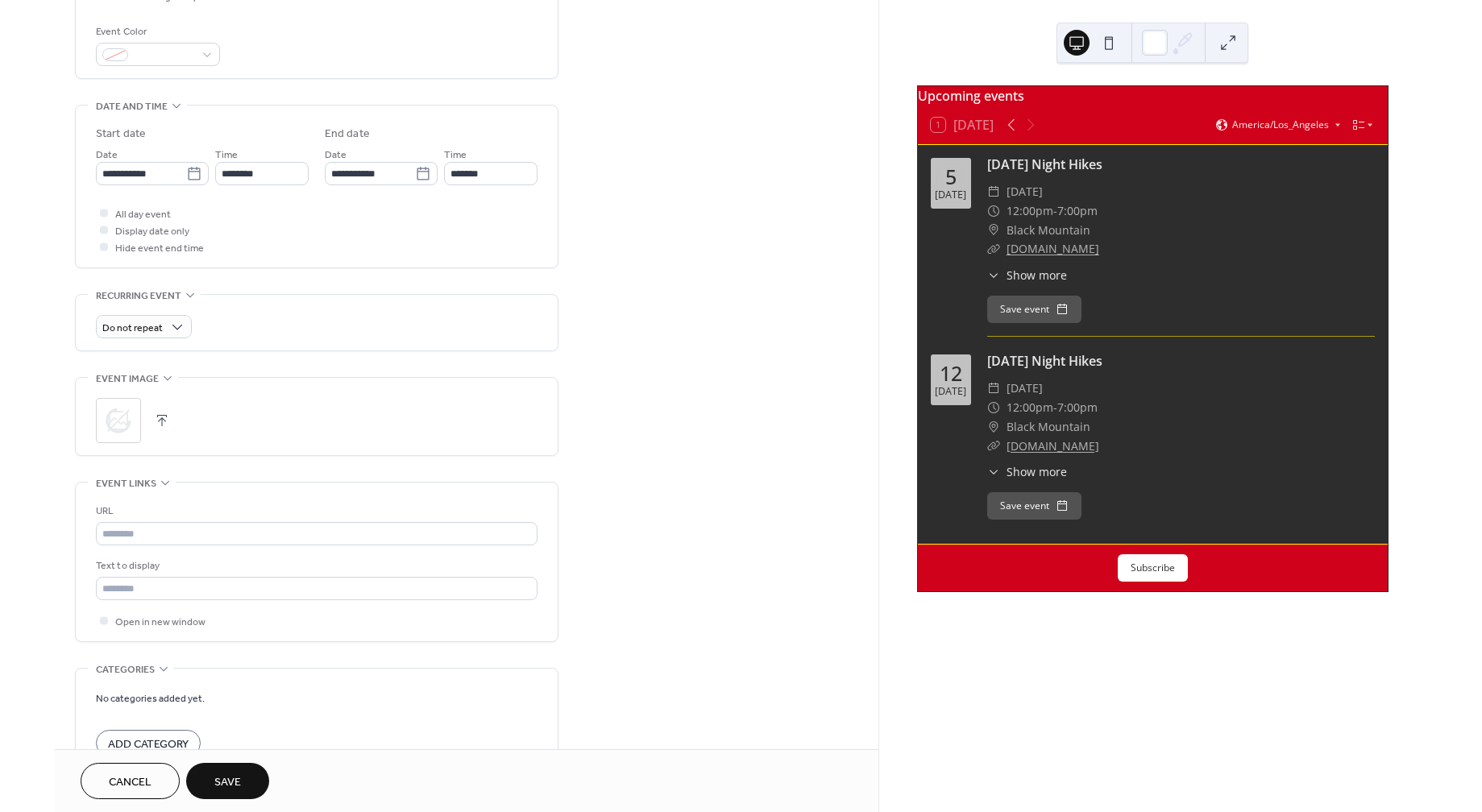 scroll, scrollTop: 564, scrollLeft: 0, axis: vertical 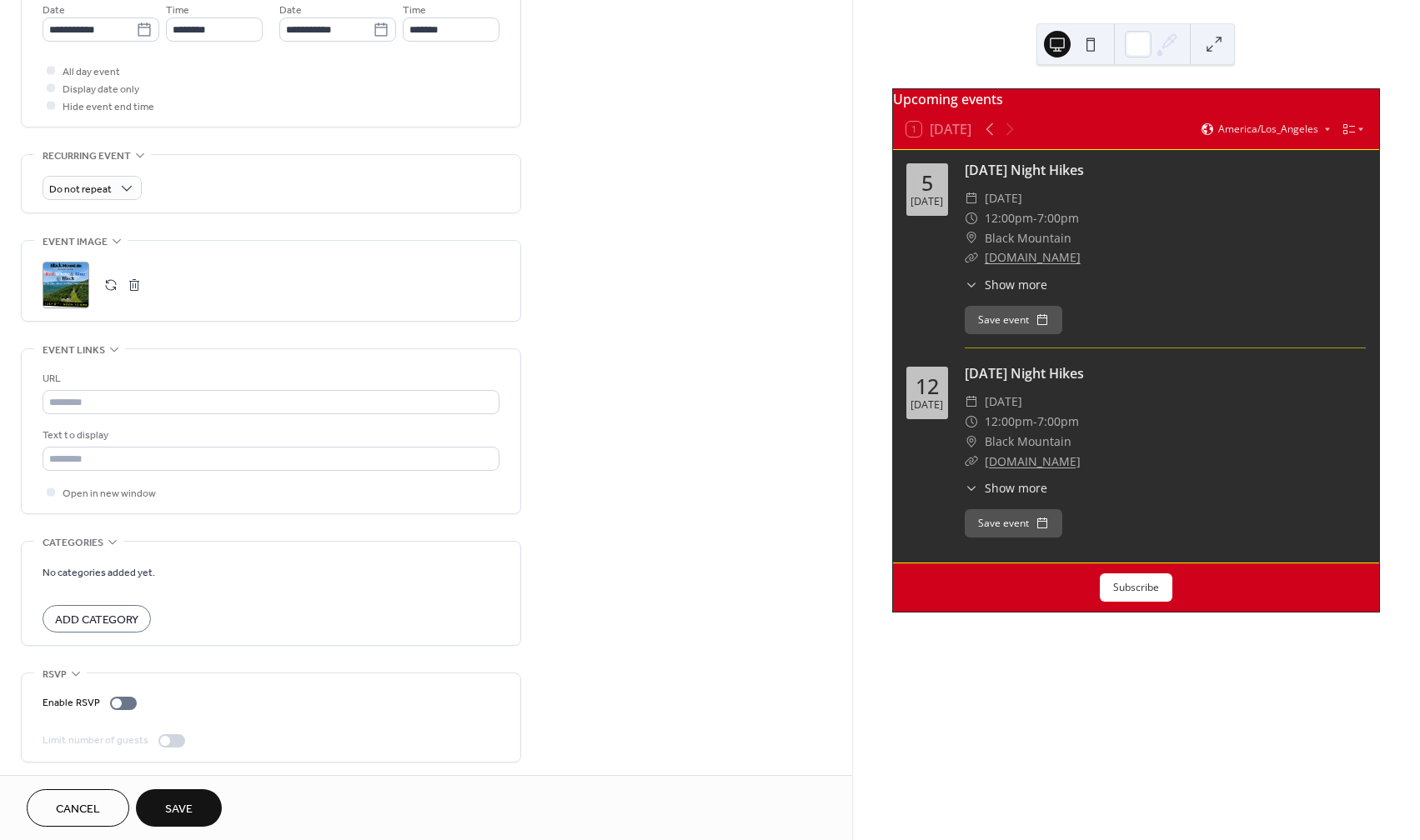 click on "Add Category" at bounding box center [97, 620] 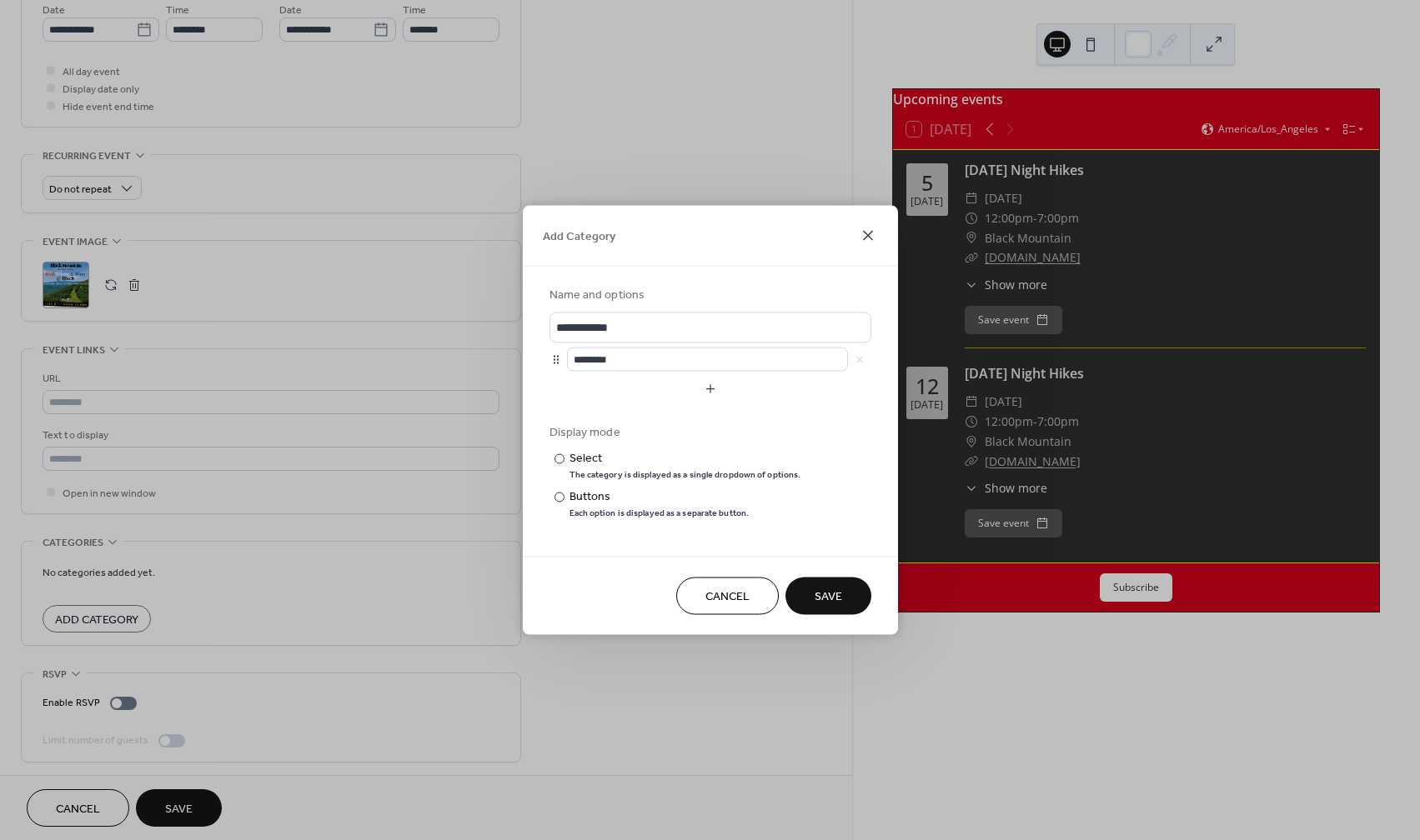 click 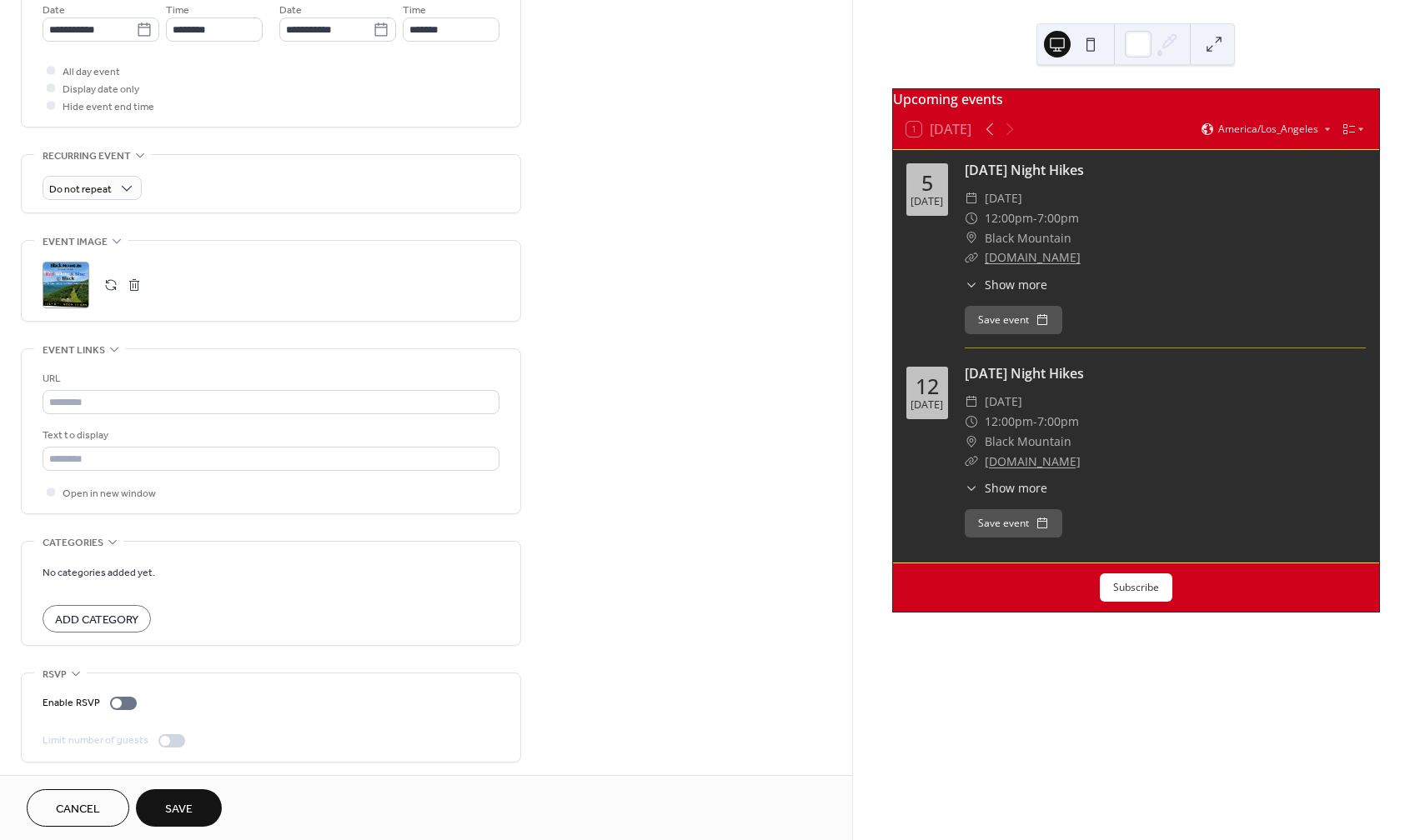 click on "Save" at bounding box center [178, 809] 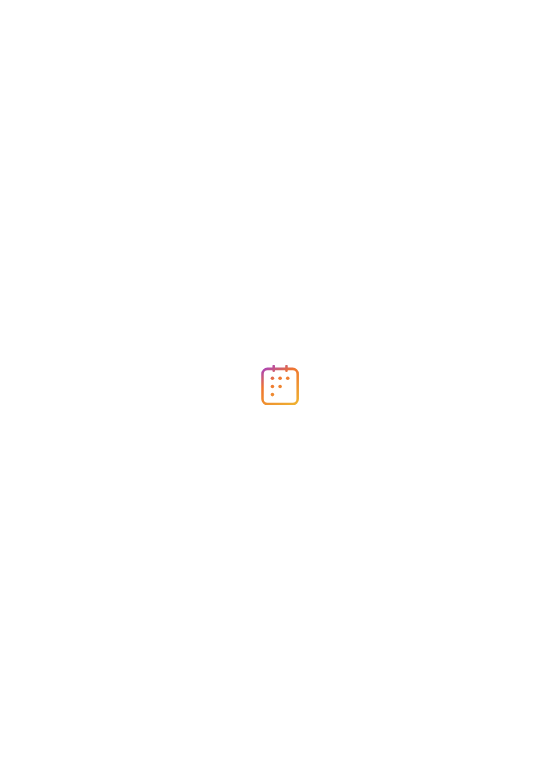 scroll, scrollTop: 0, scrollLeft: 0, axis: both 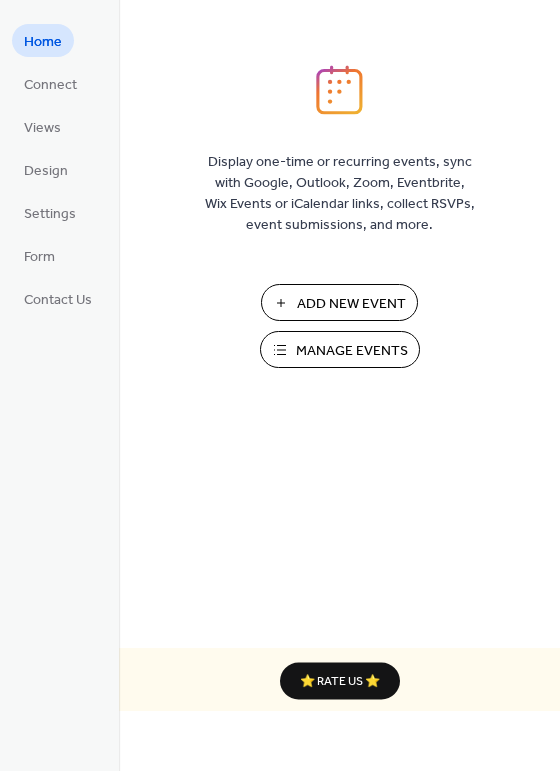 click on "Manage Events" at bounding box center (352, 351) 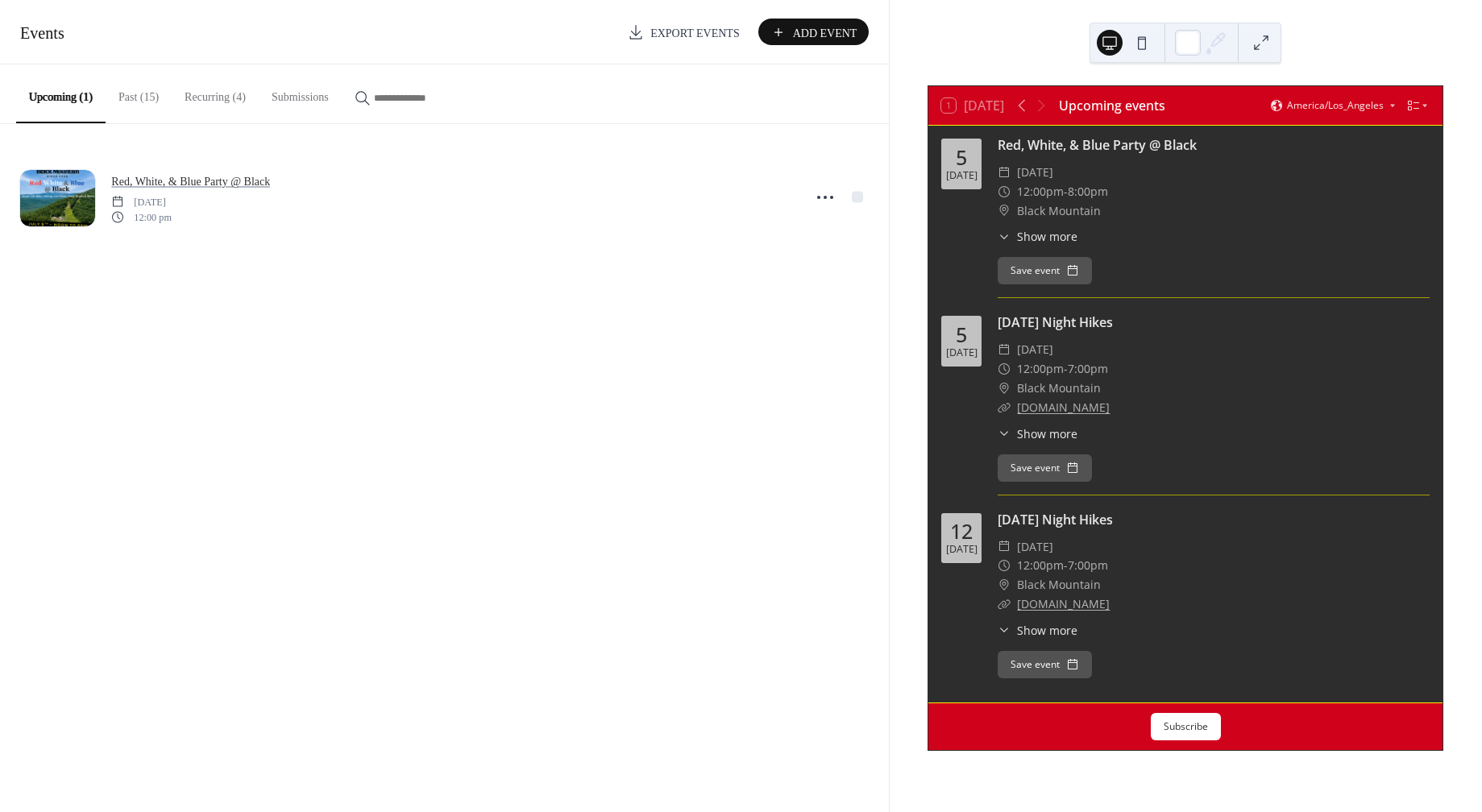 scroll, scrollTop: 0, scrollLeft: 0, axis: both 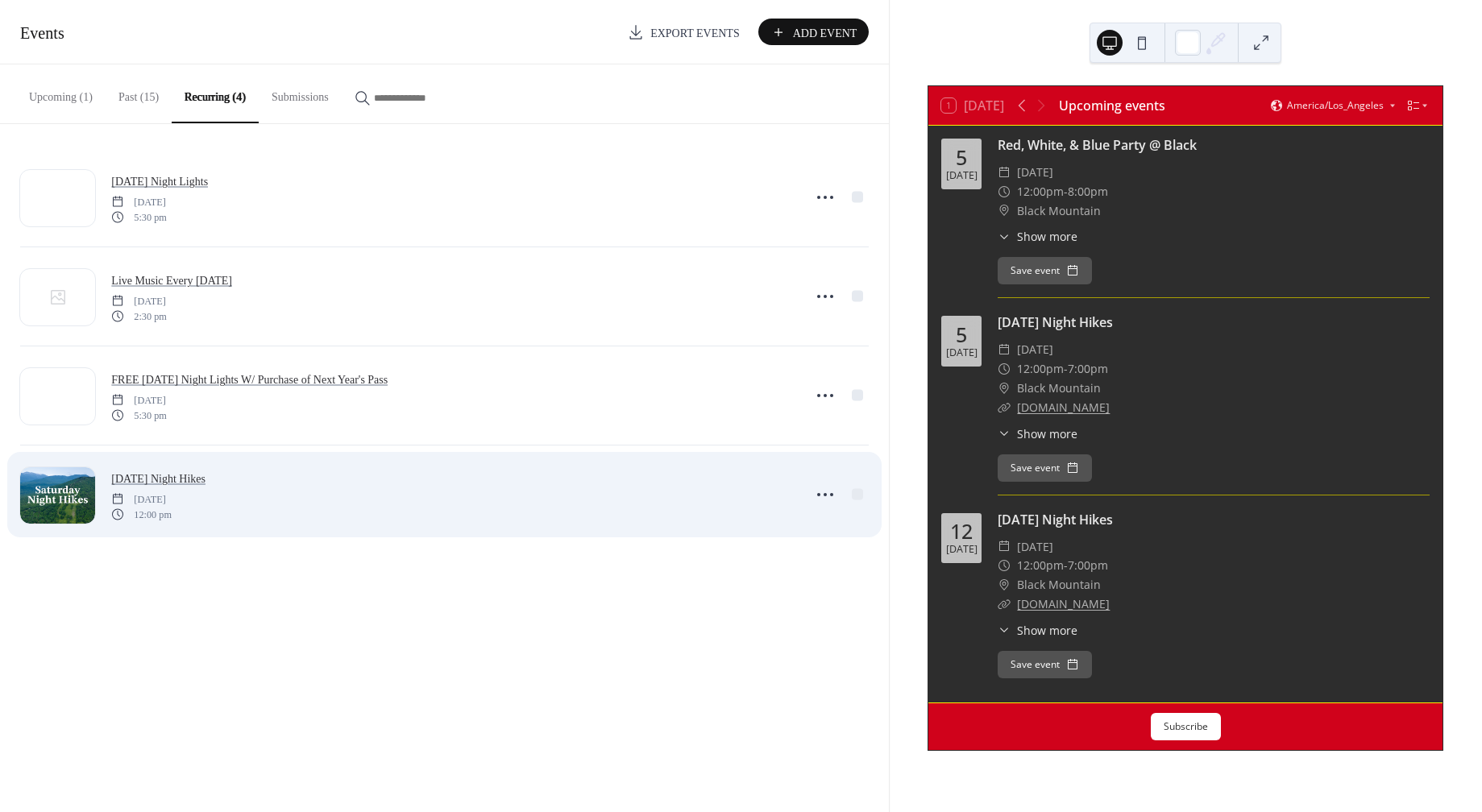 click on "Saturday Night Hikes Saturday, June 21, 2025 12:00 pm" at bounding box center [452, 495] 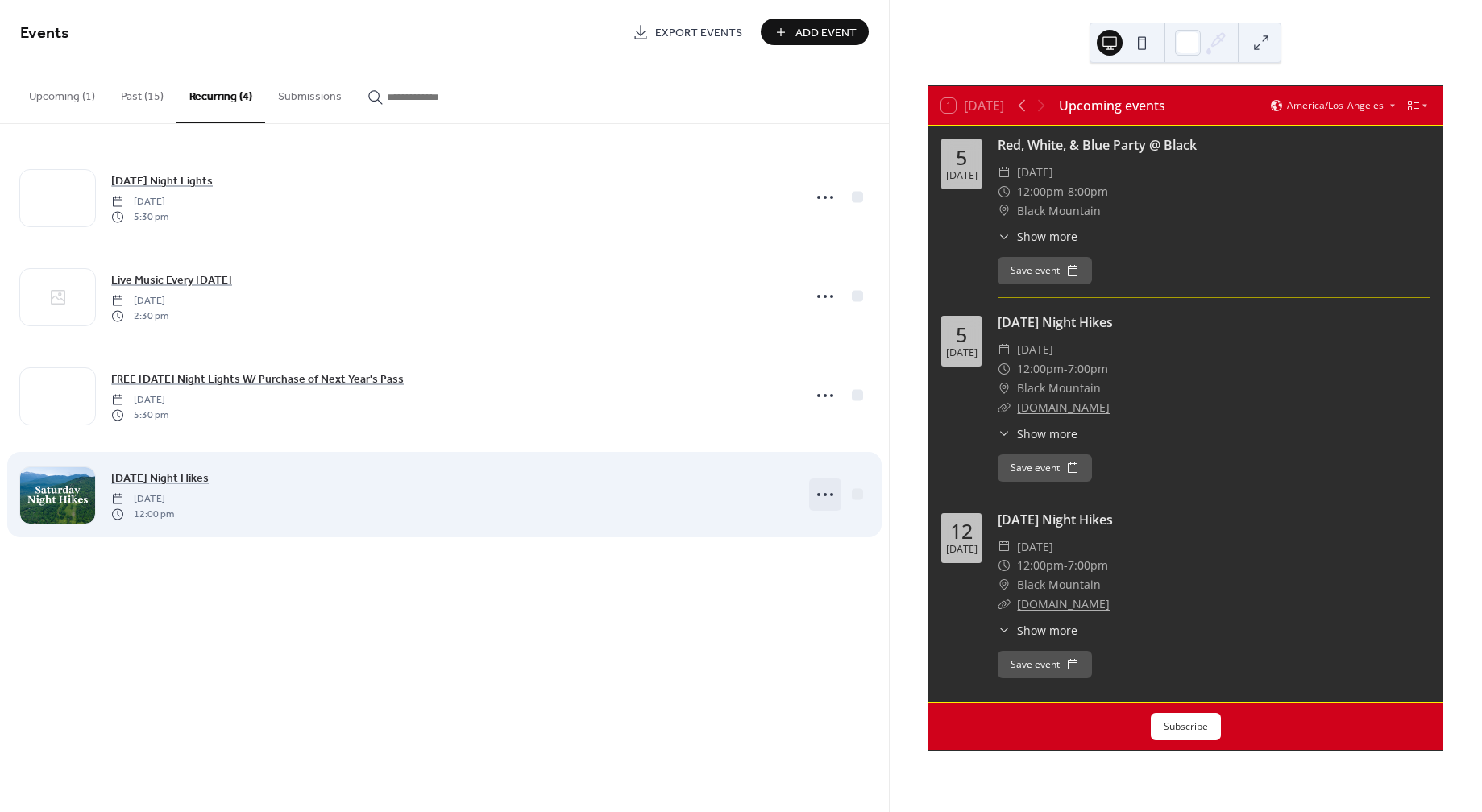 click 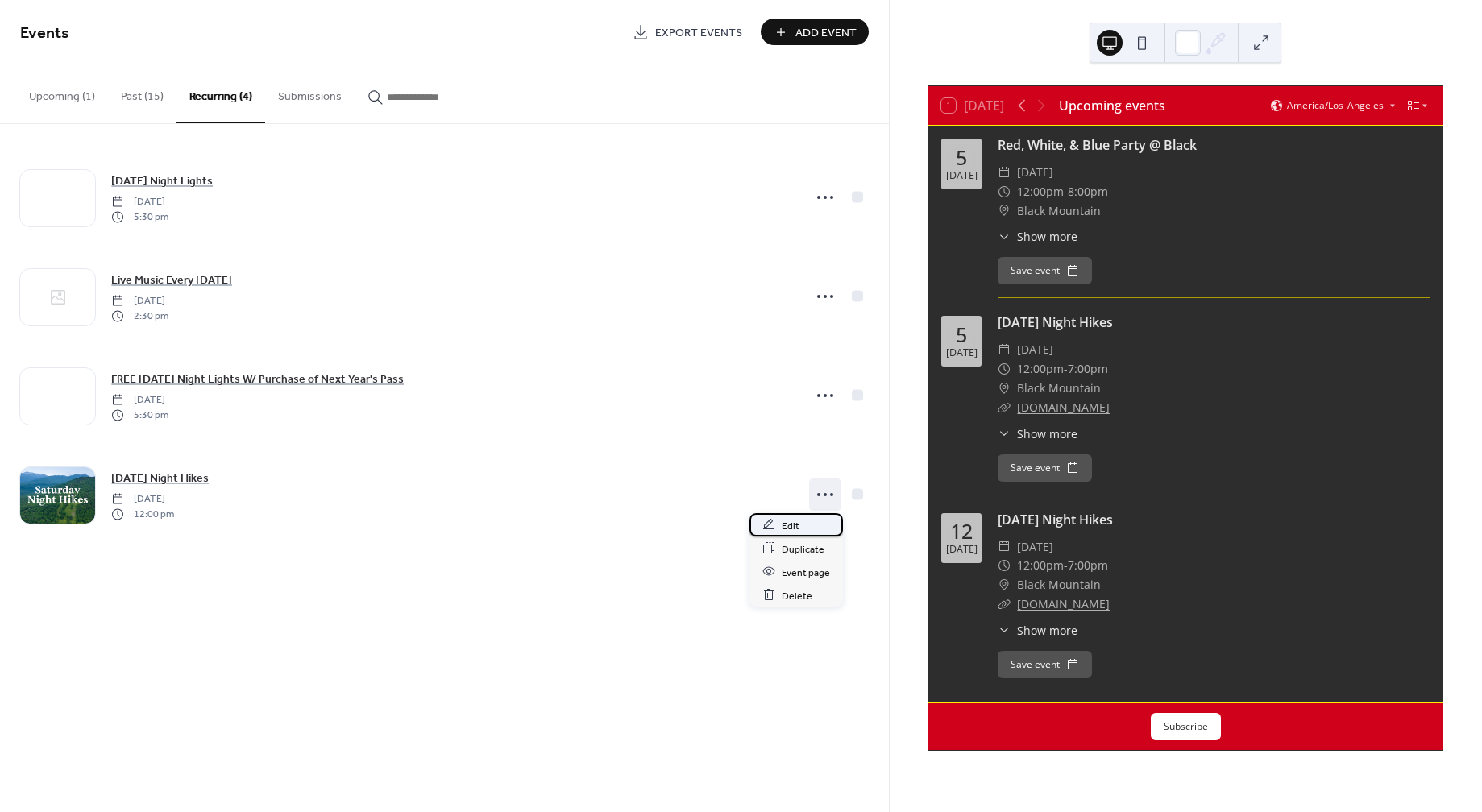 click on "Edit" at bounding box center [796, 524] 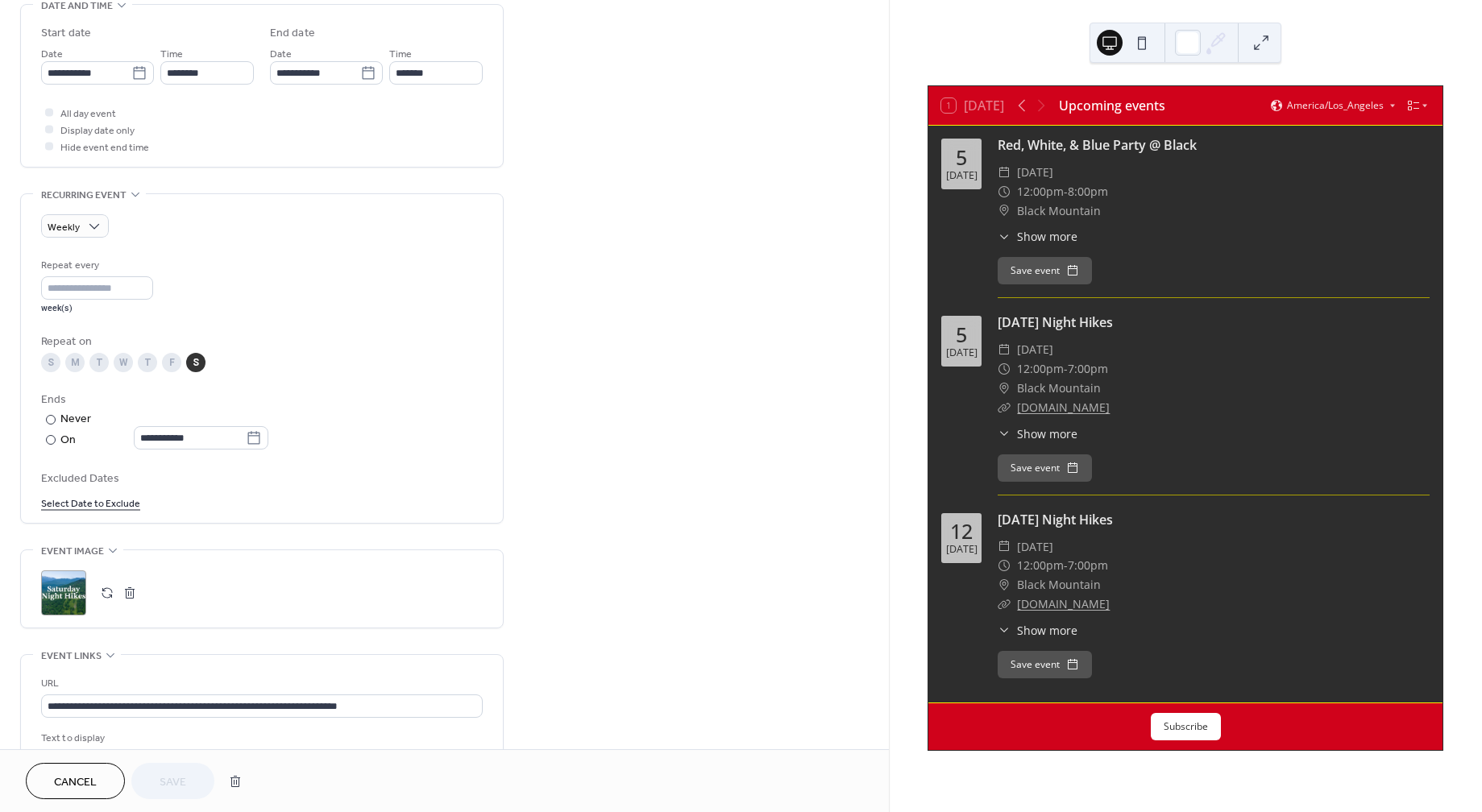 scroll, scrollTop: 524, scrollLeft: 0, axis: vertical 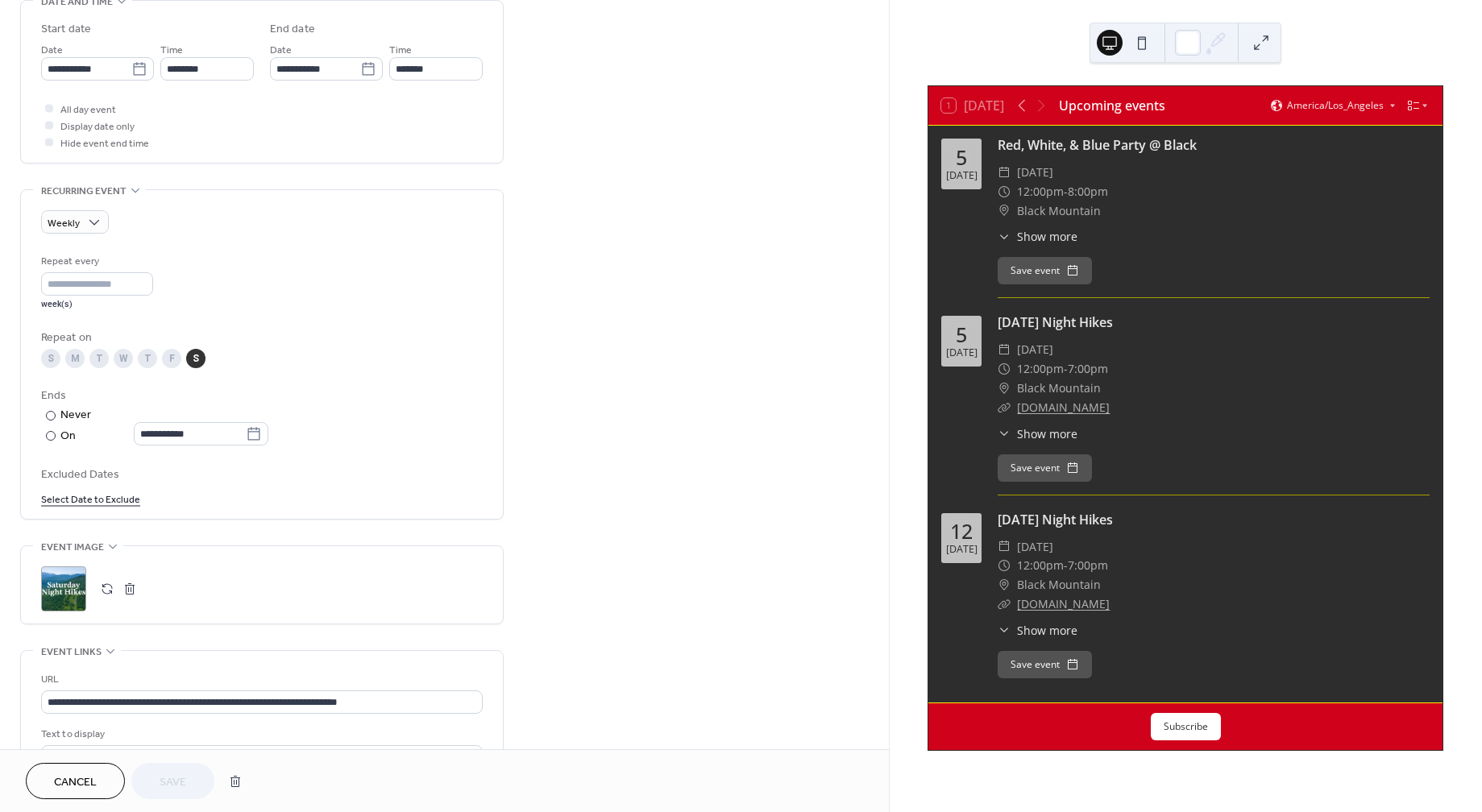 click on "Select Date to Exclude" at bounding box center (90, 498) 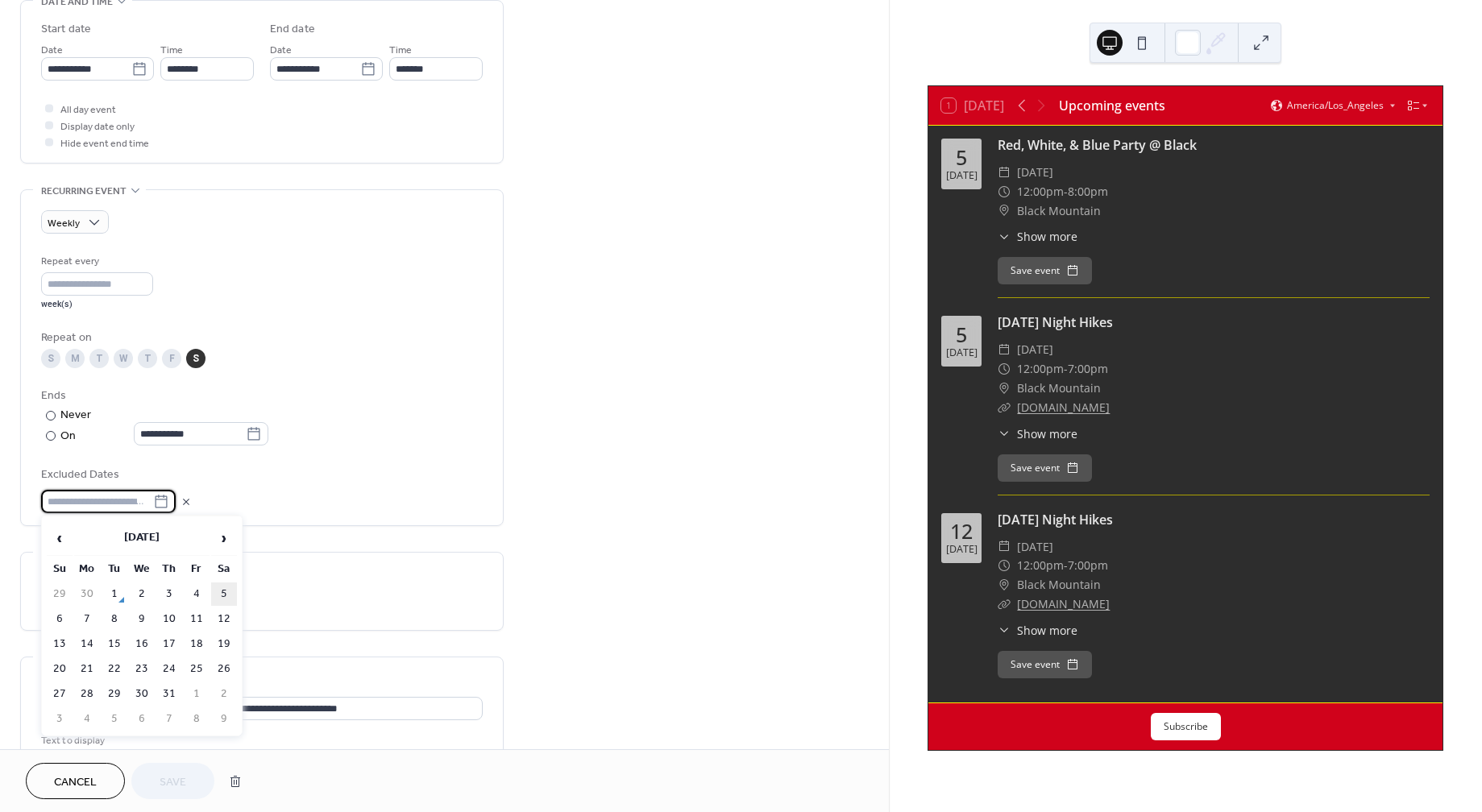 click on "5" at bounding box center (224, 594) 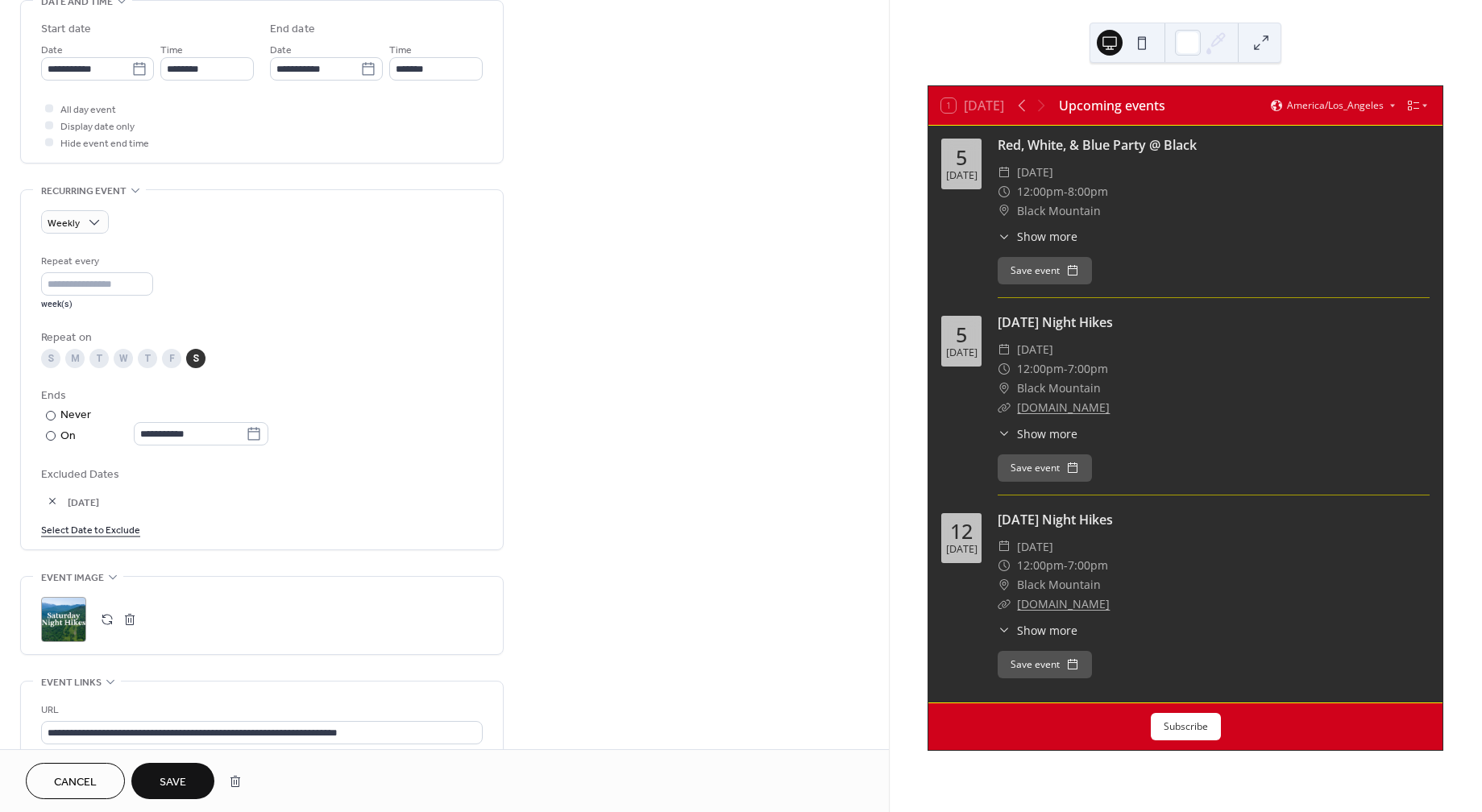 scroll, scrollTop: 868, scrollLeft: 0, axis: vertical 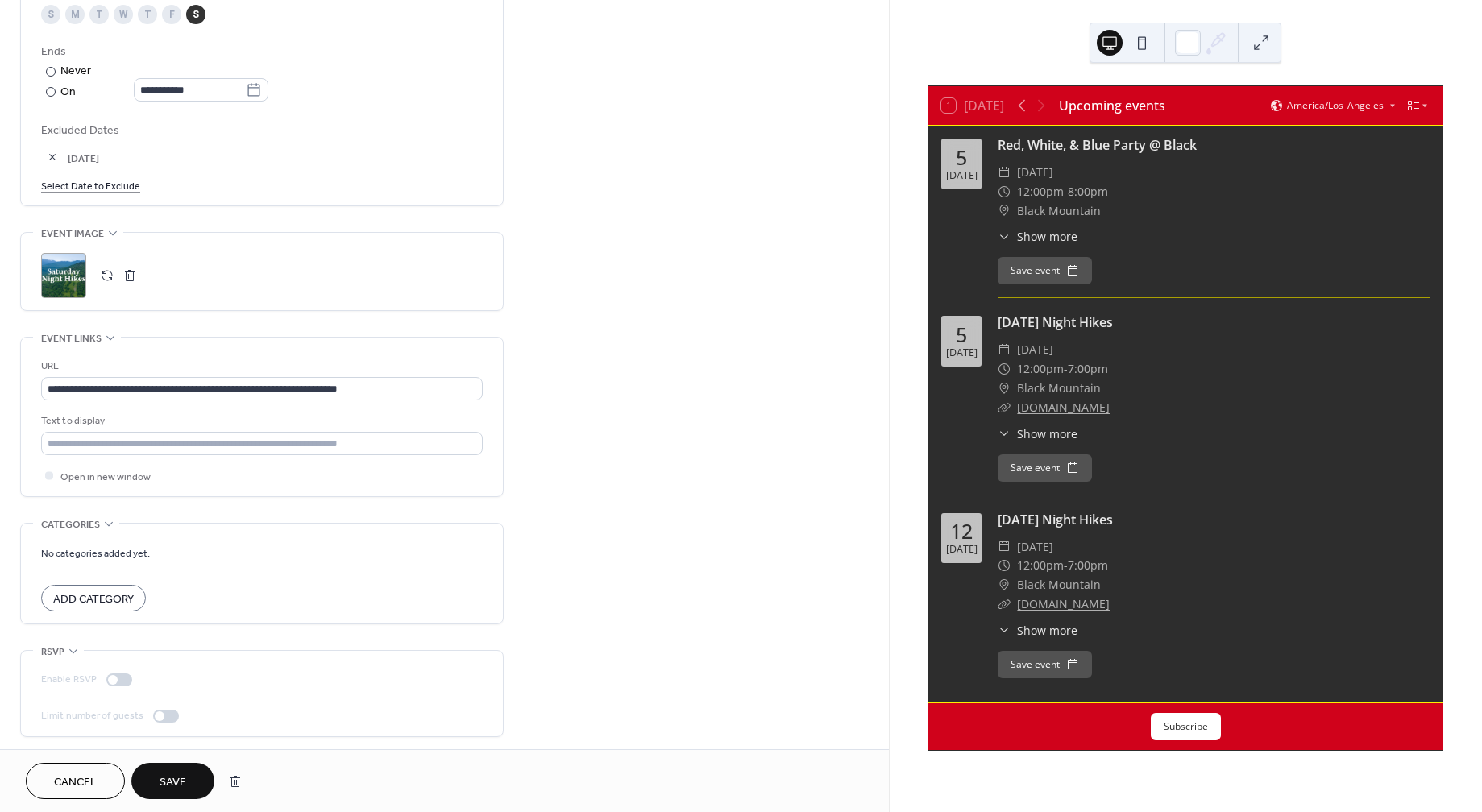 click on "Save" at bounding box center [172, 782] 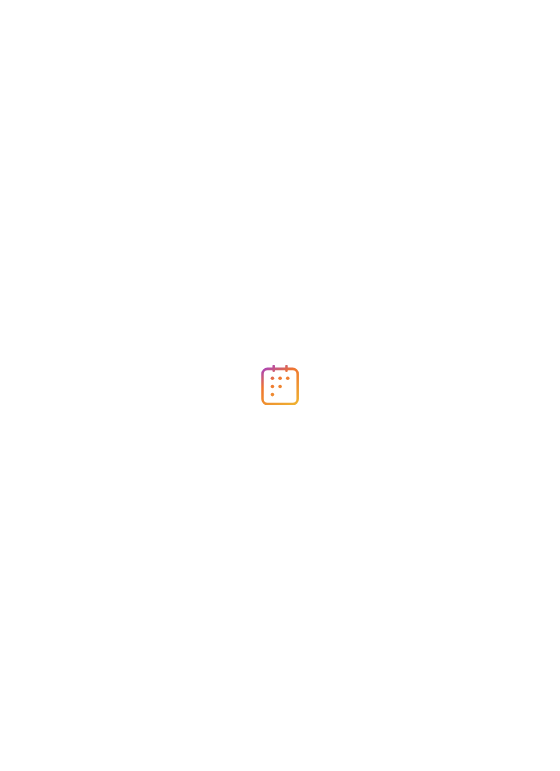 scroll, scrollTop: 0, scrollLeft: 0, axis: both 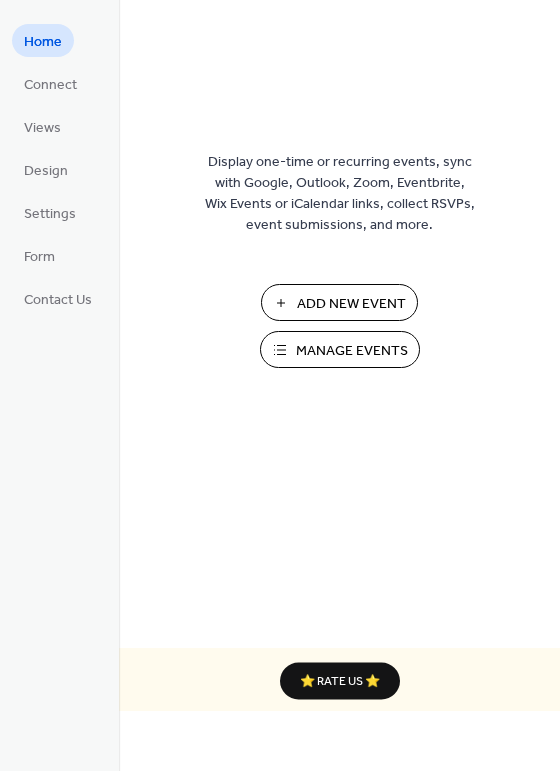 click on "Manage Events" at bounding box center (352, 351) 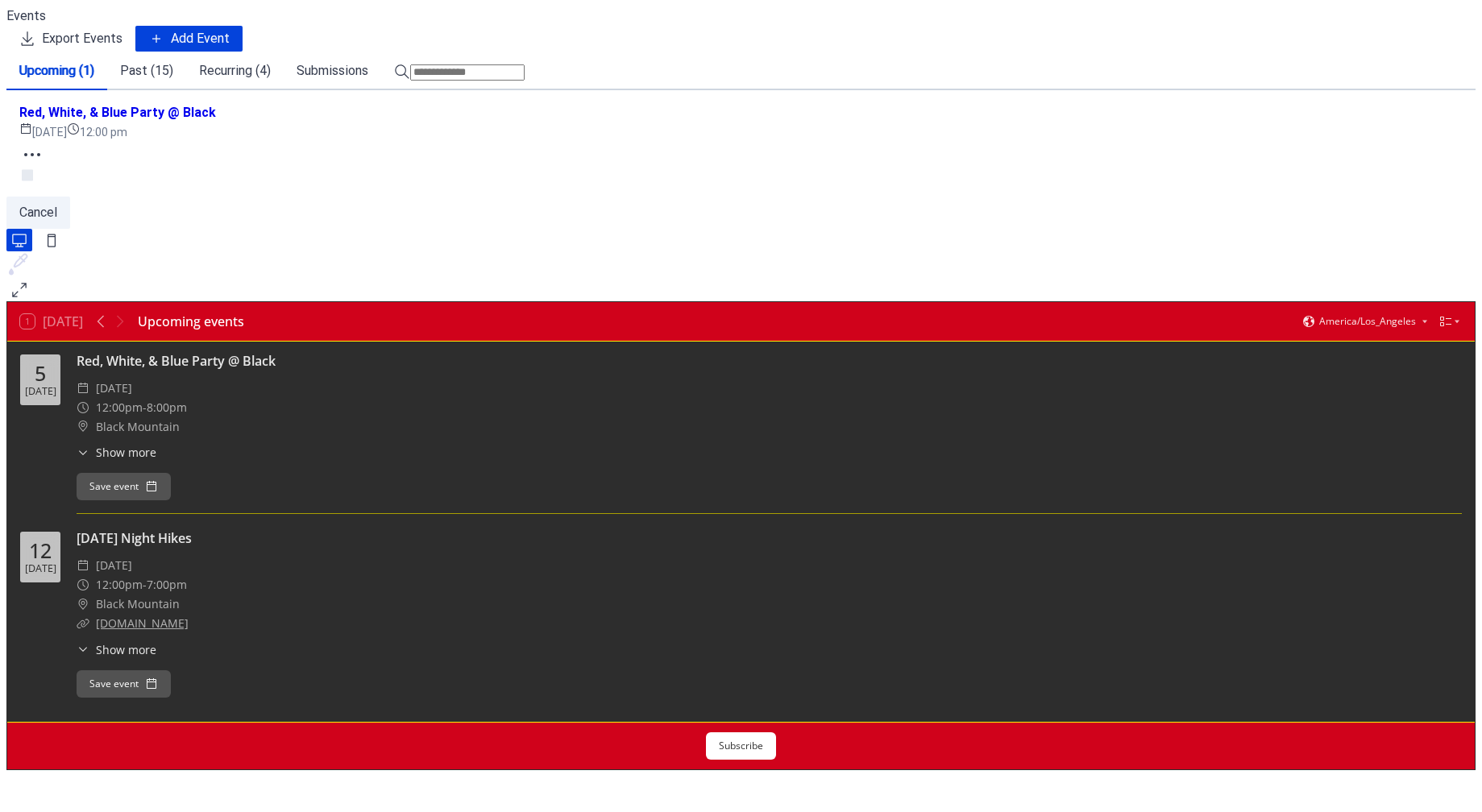 scroll, scrollTop: 0, scrollLeft: 0, axis: both 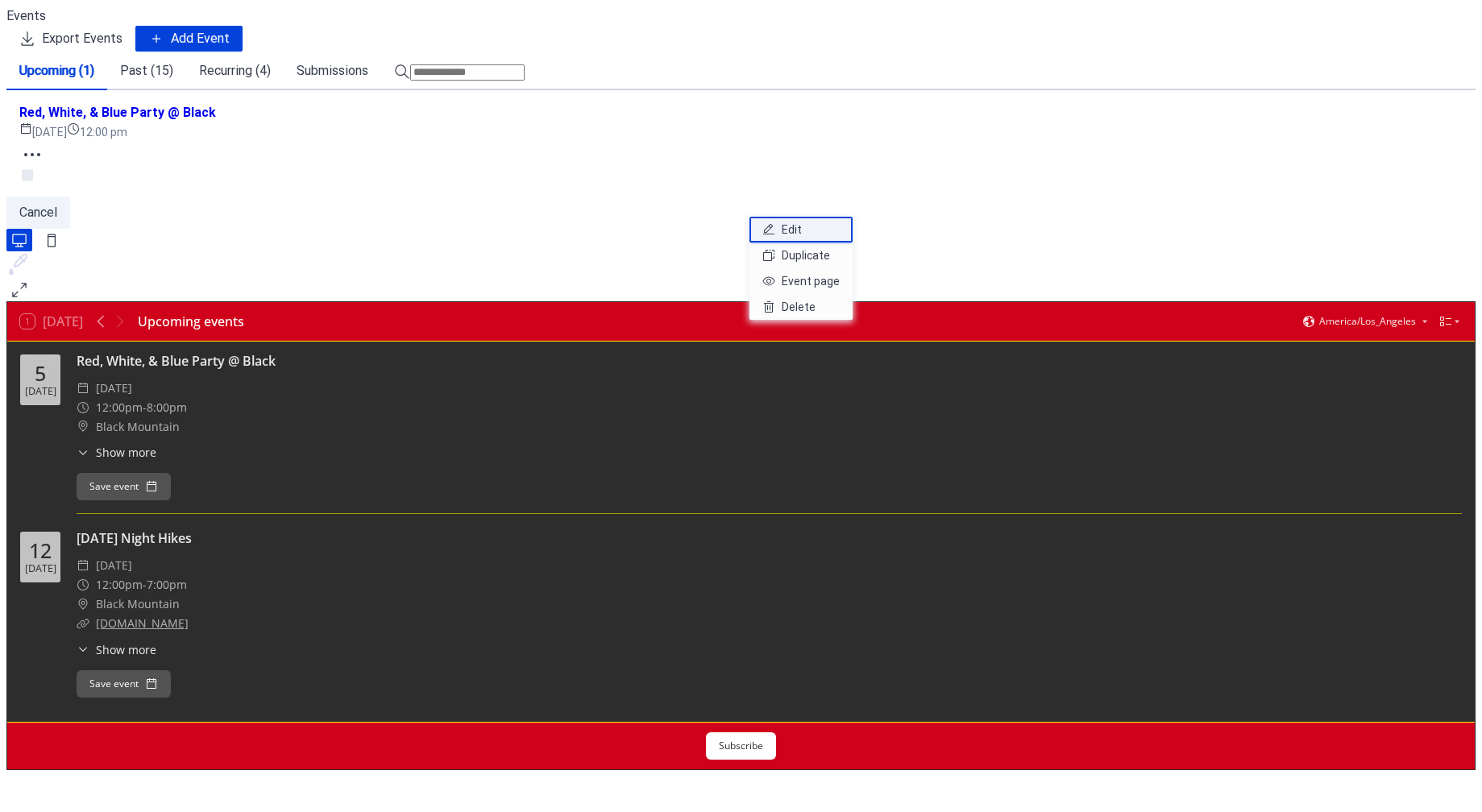 click on "Edit" at bounding box center (791, 230) 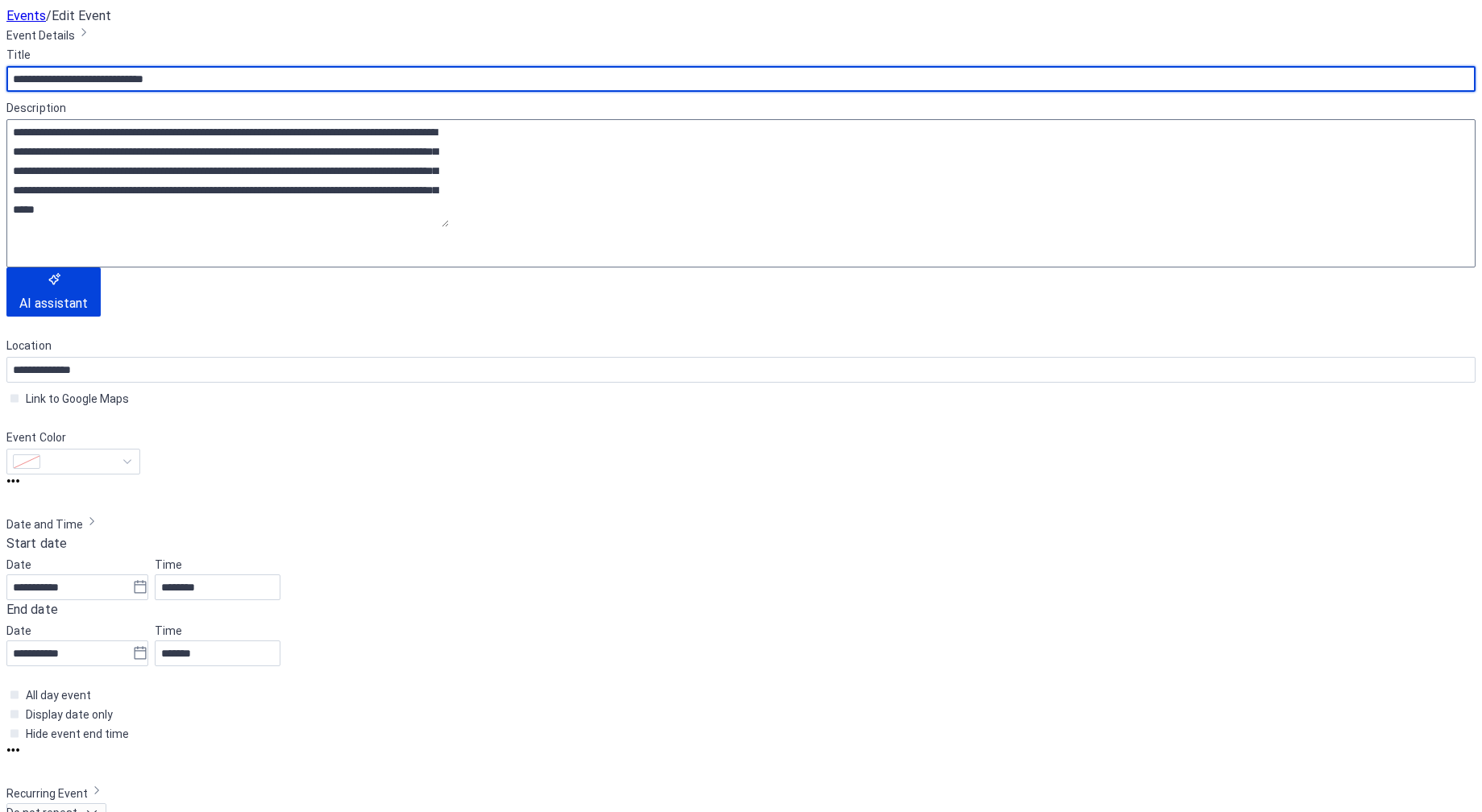 scroll, scrollTop: 34, scrollLeft: 0, axis: vertical 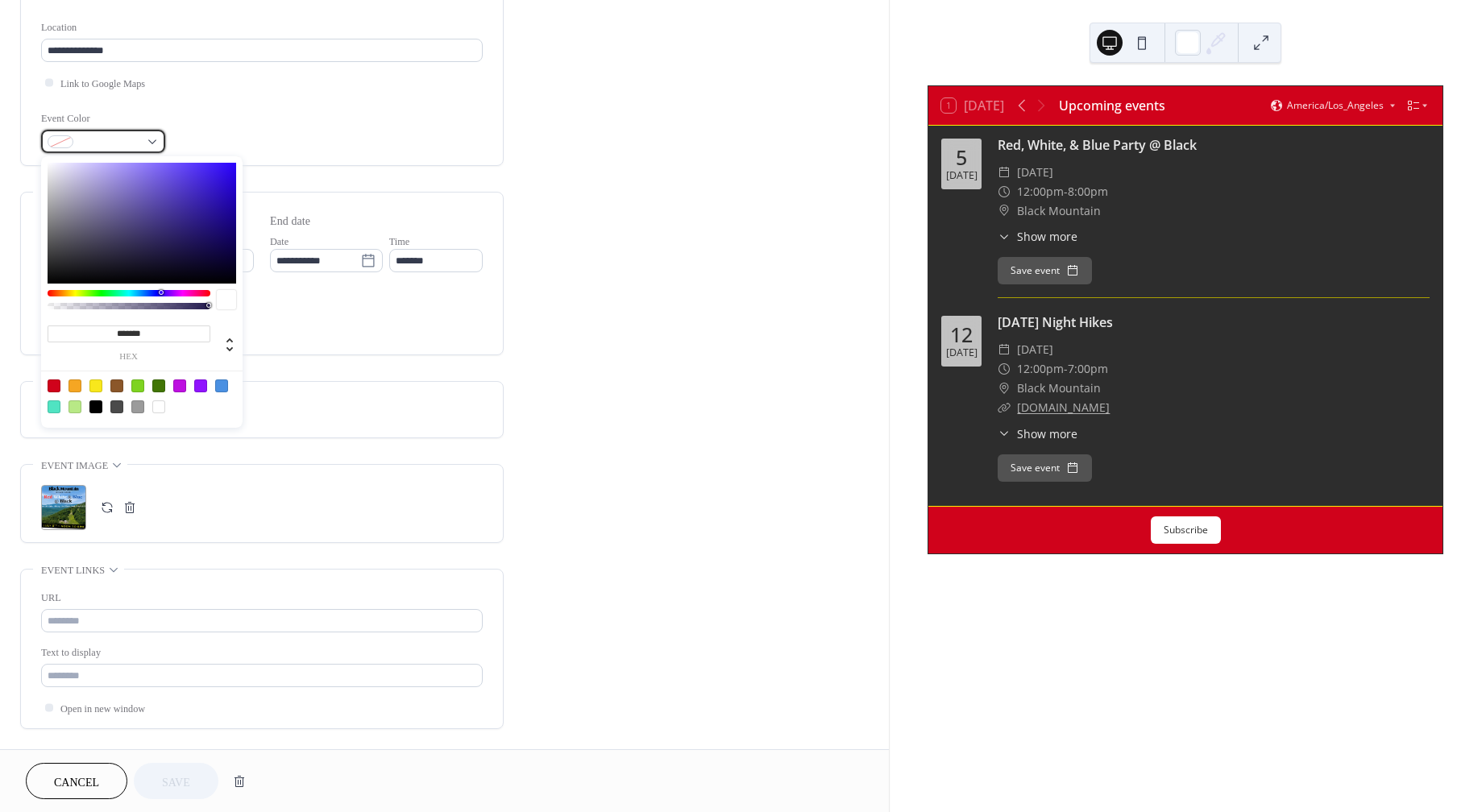 click at bounding box center (110, 143) 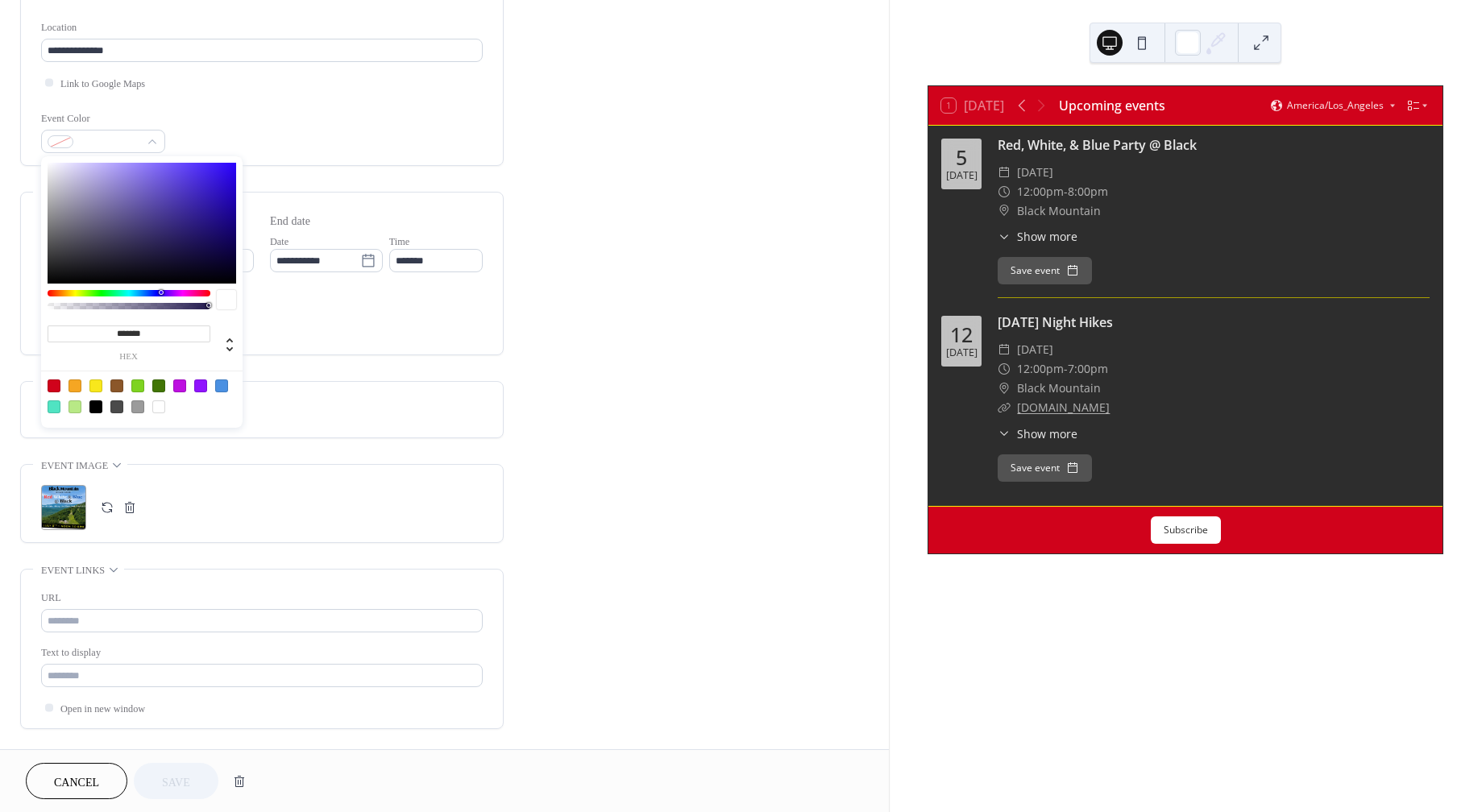 click at bounding box center [96, 386] 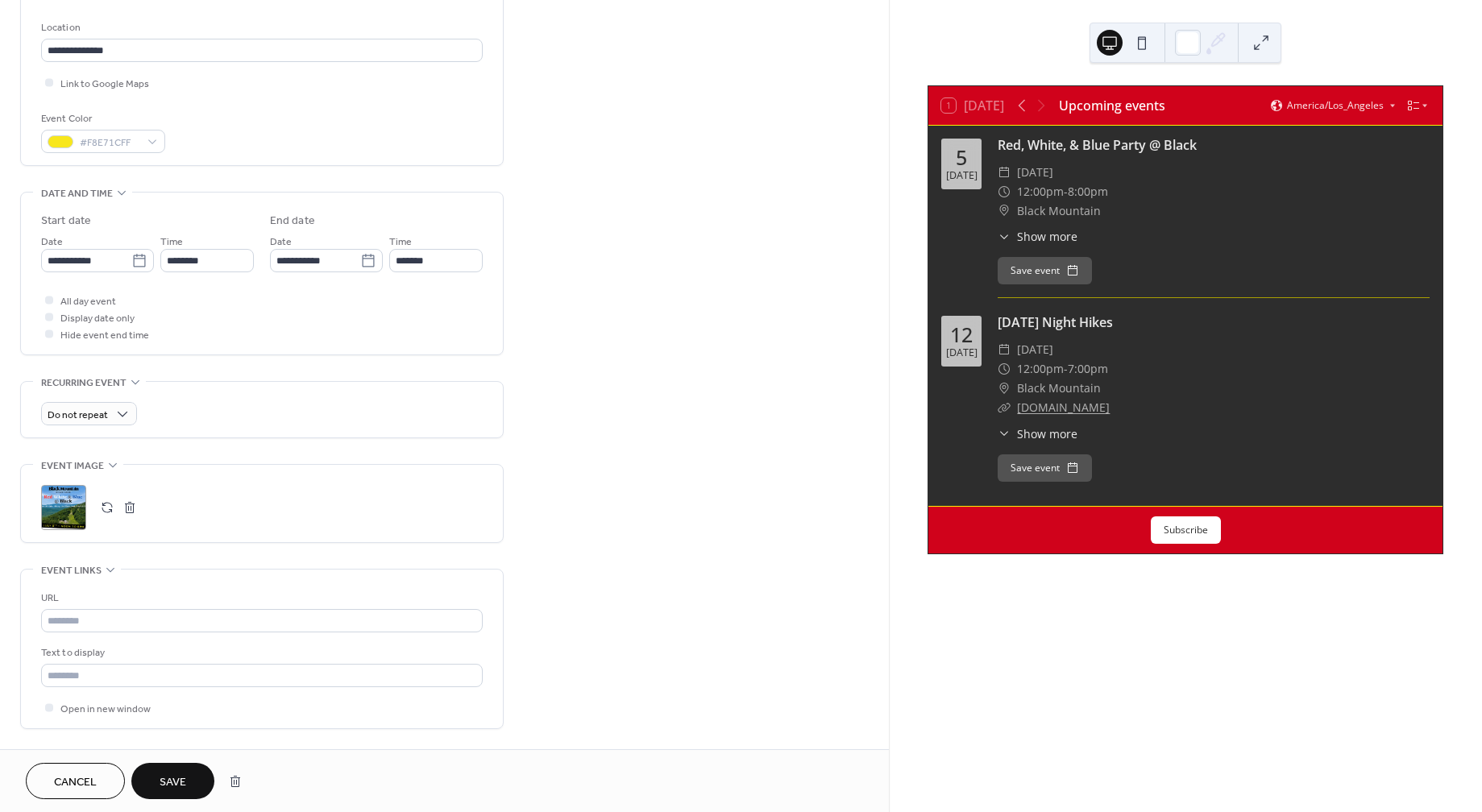 click on "**********" at bounding box center [444, 371] 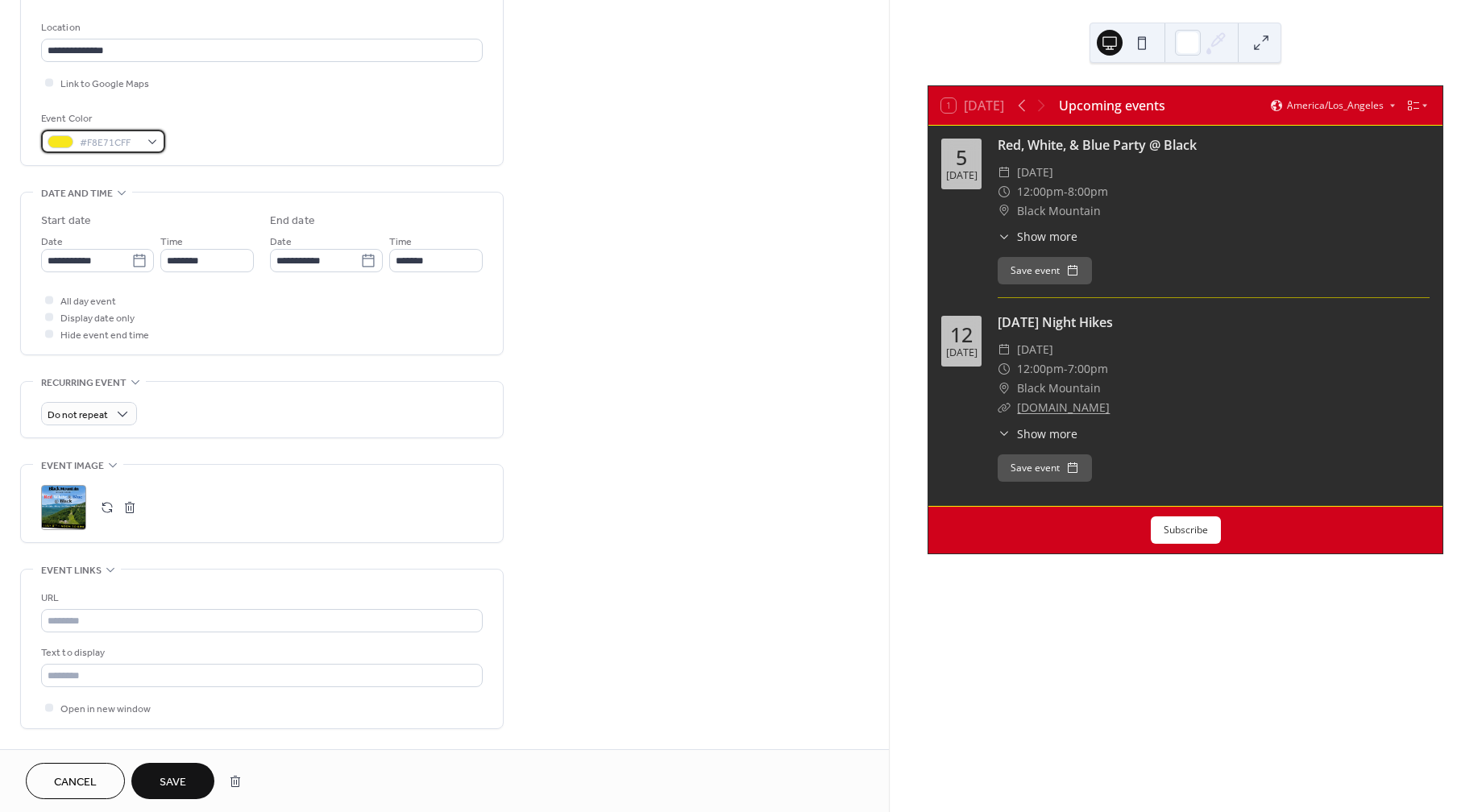 click on "#F8E71CFF" at bounding box center (110, 143) 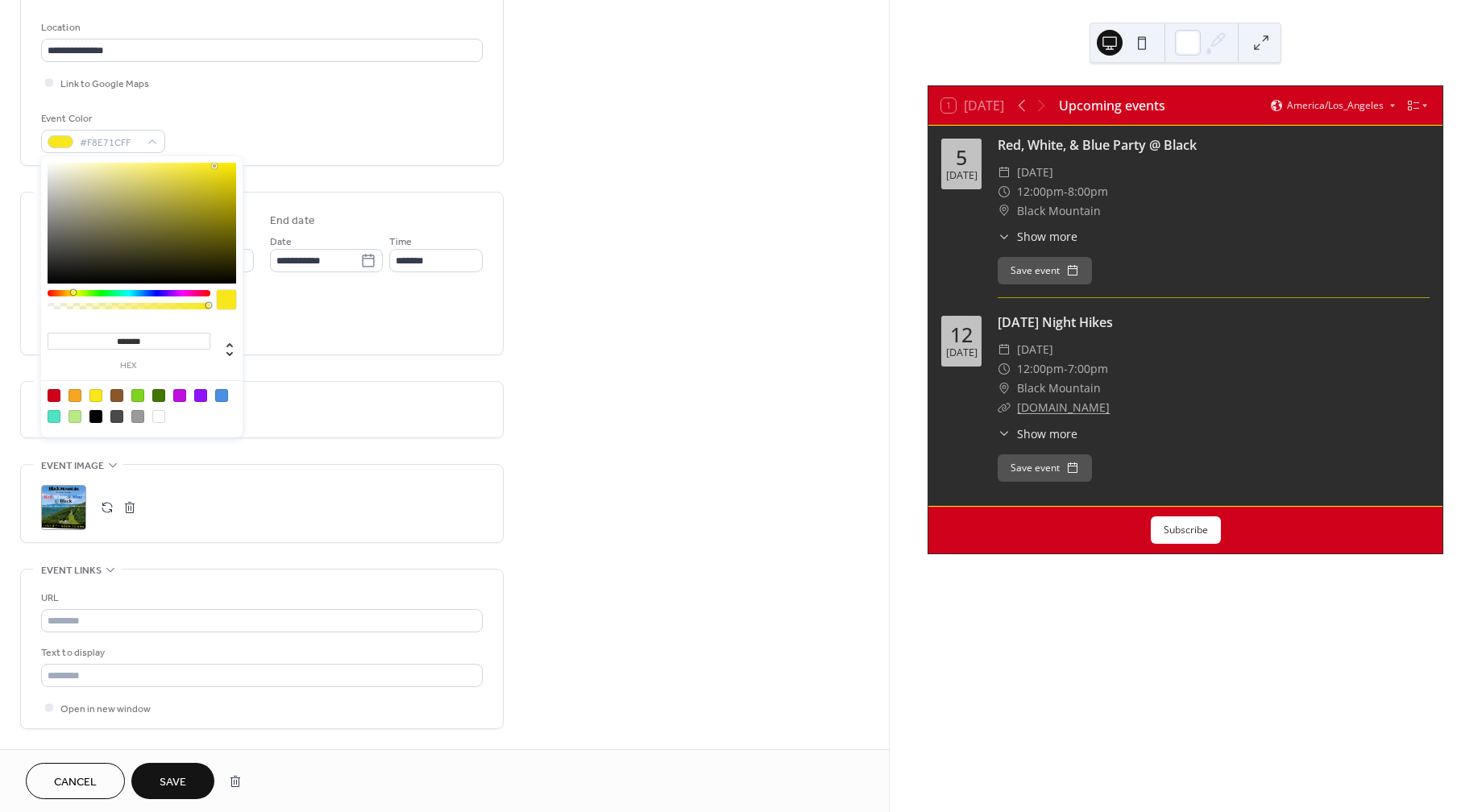 click on "**********" at bounding box center (444, 371) 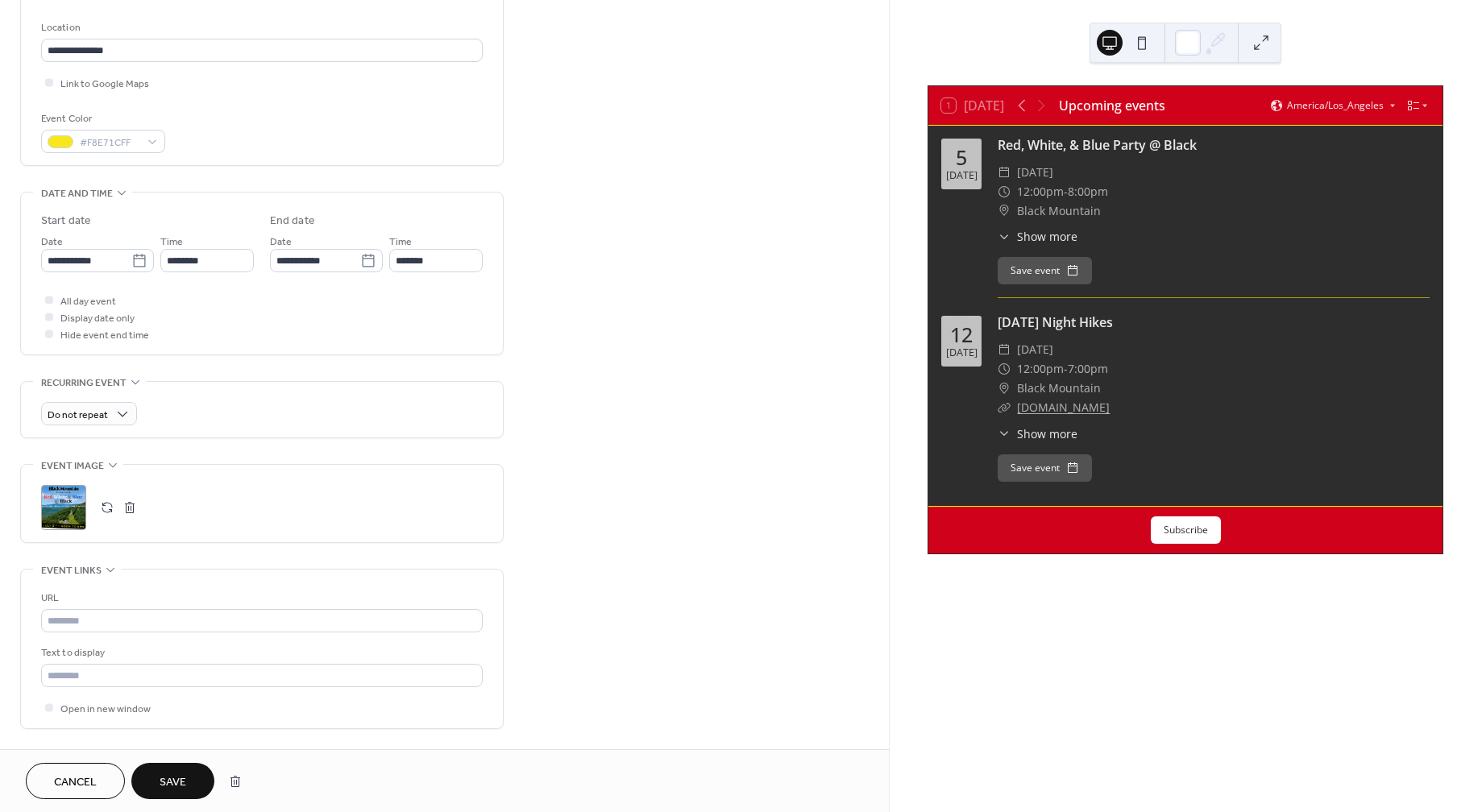 click on "Cancel" at bounding box center (75, 782) 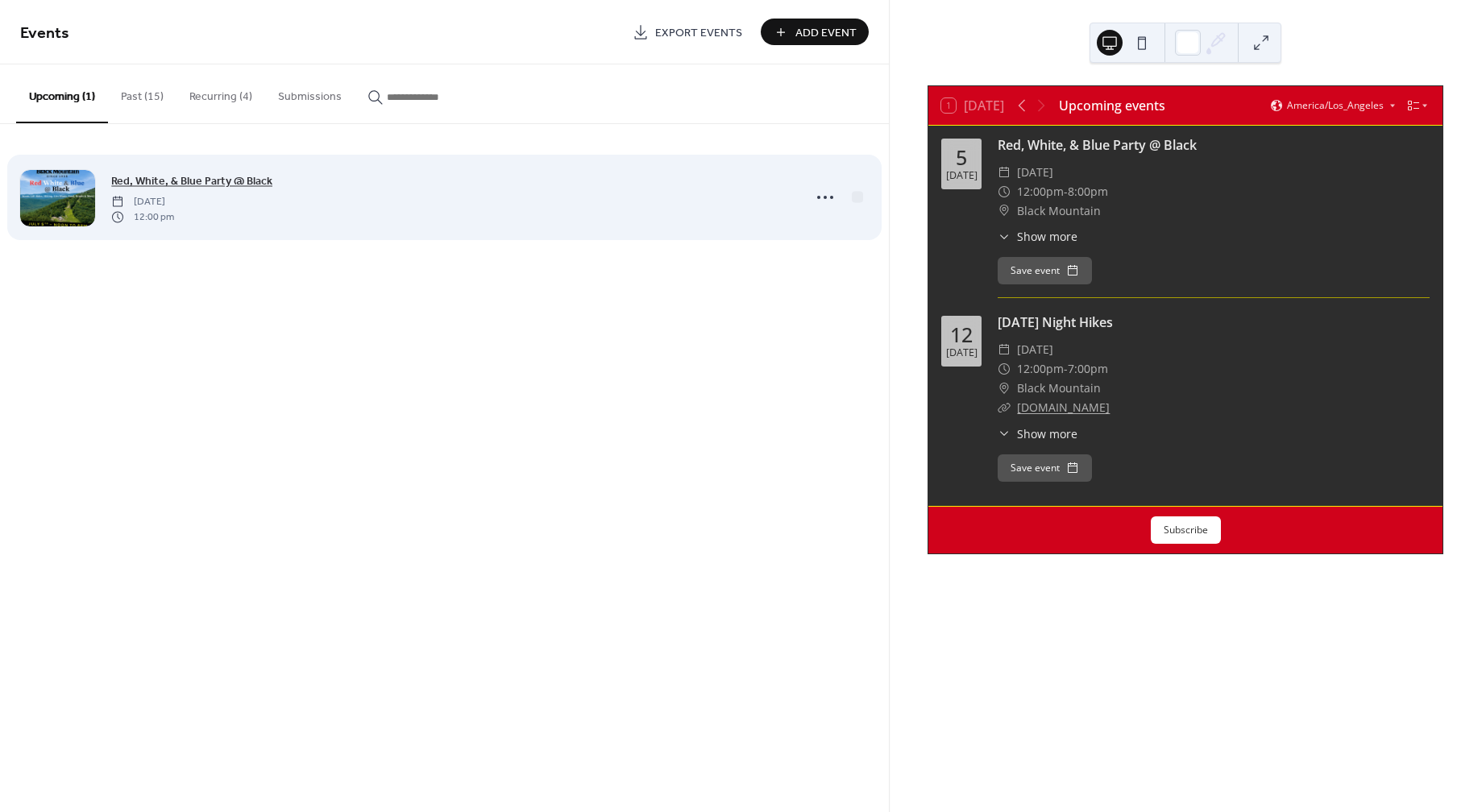 click on "Red, White, & Blue Party @ Black" at bounding box center [192, 181] 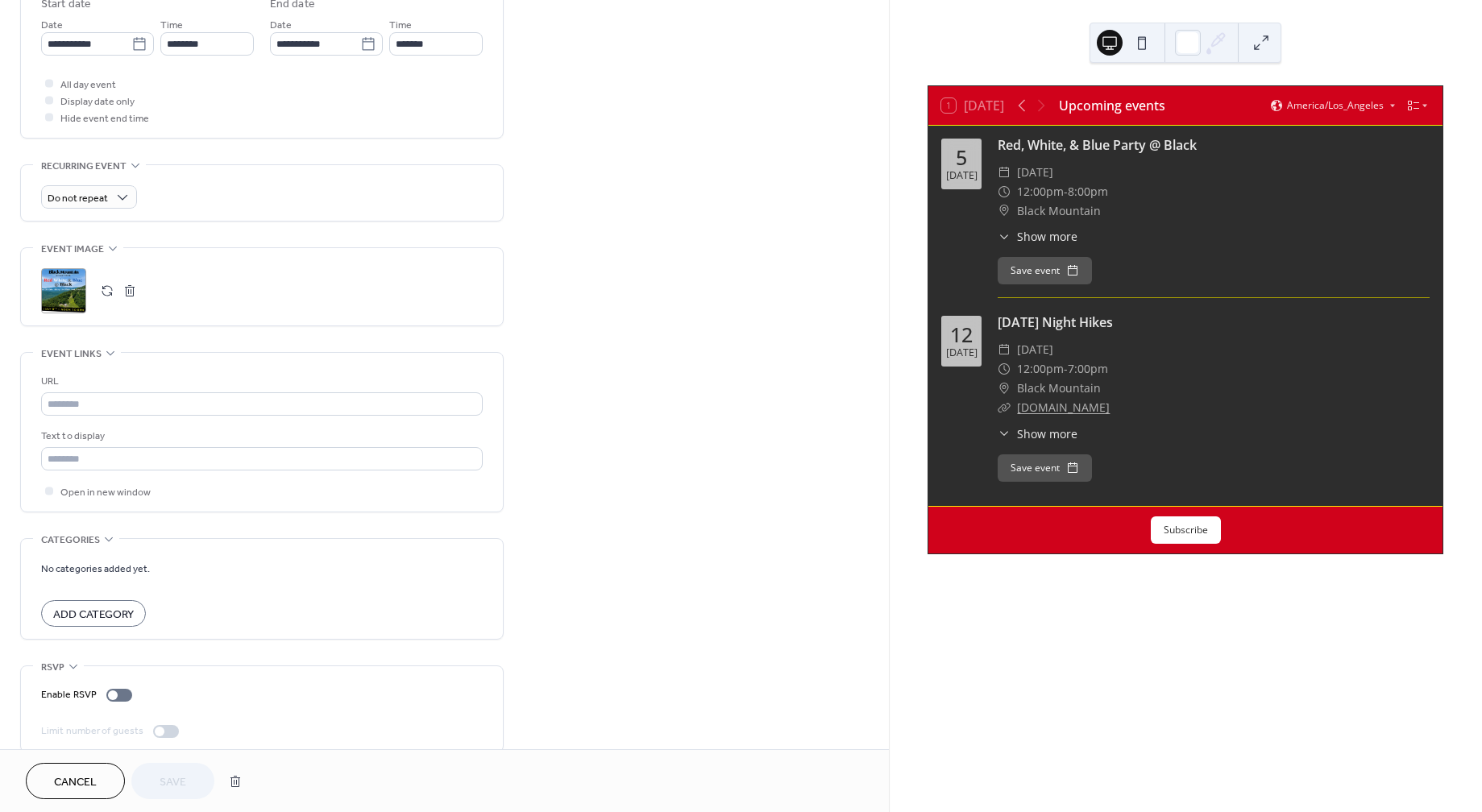 scroll, scrollTop: 564, scrollLeft: 0, axis: vertical 